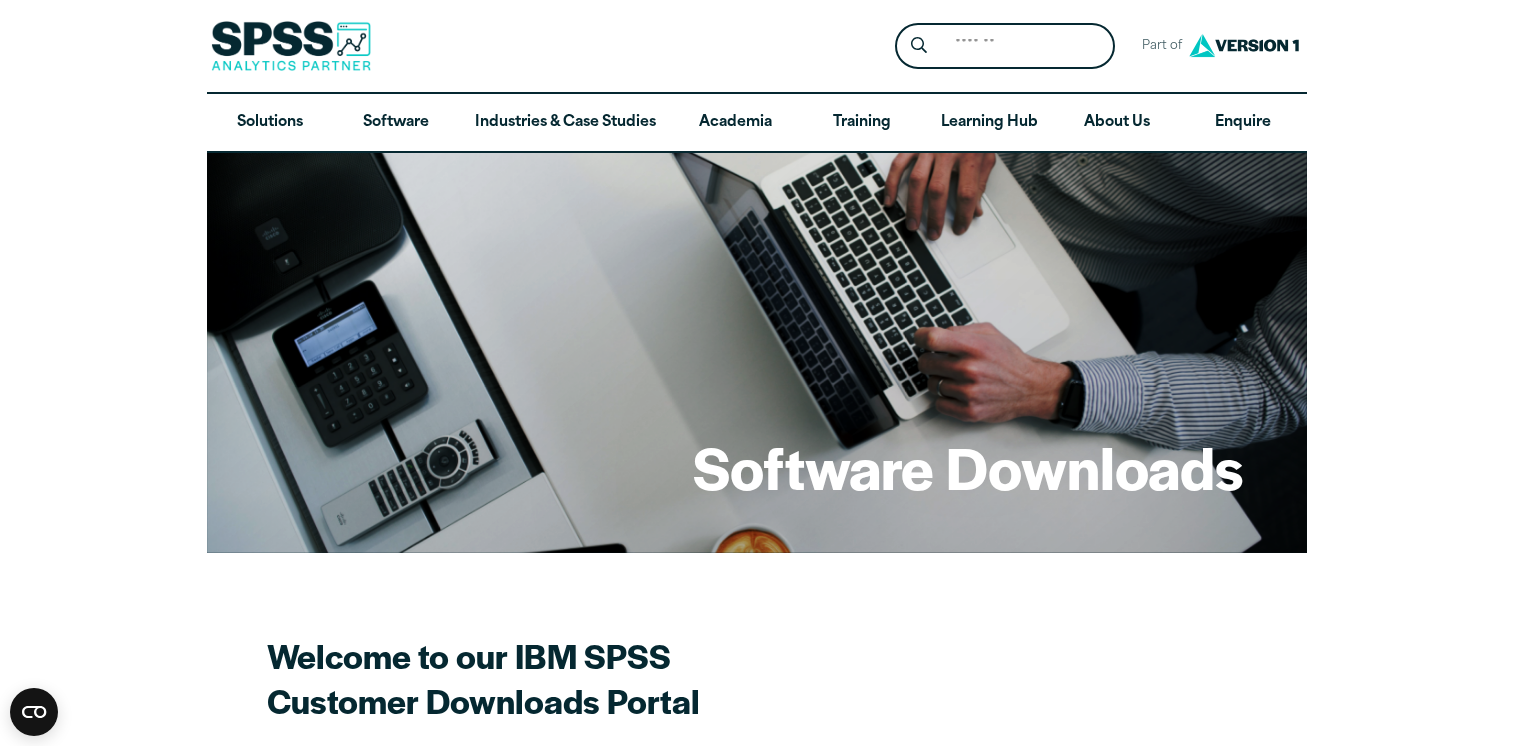 scroll, scrollTop: 0, scrollLeft: 0, axis: both 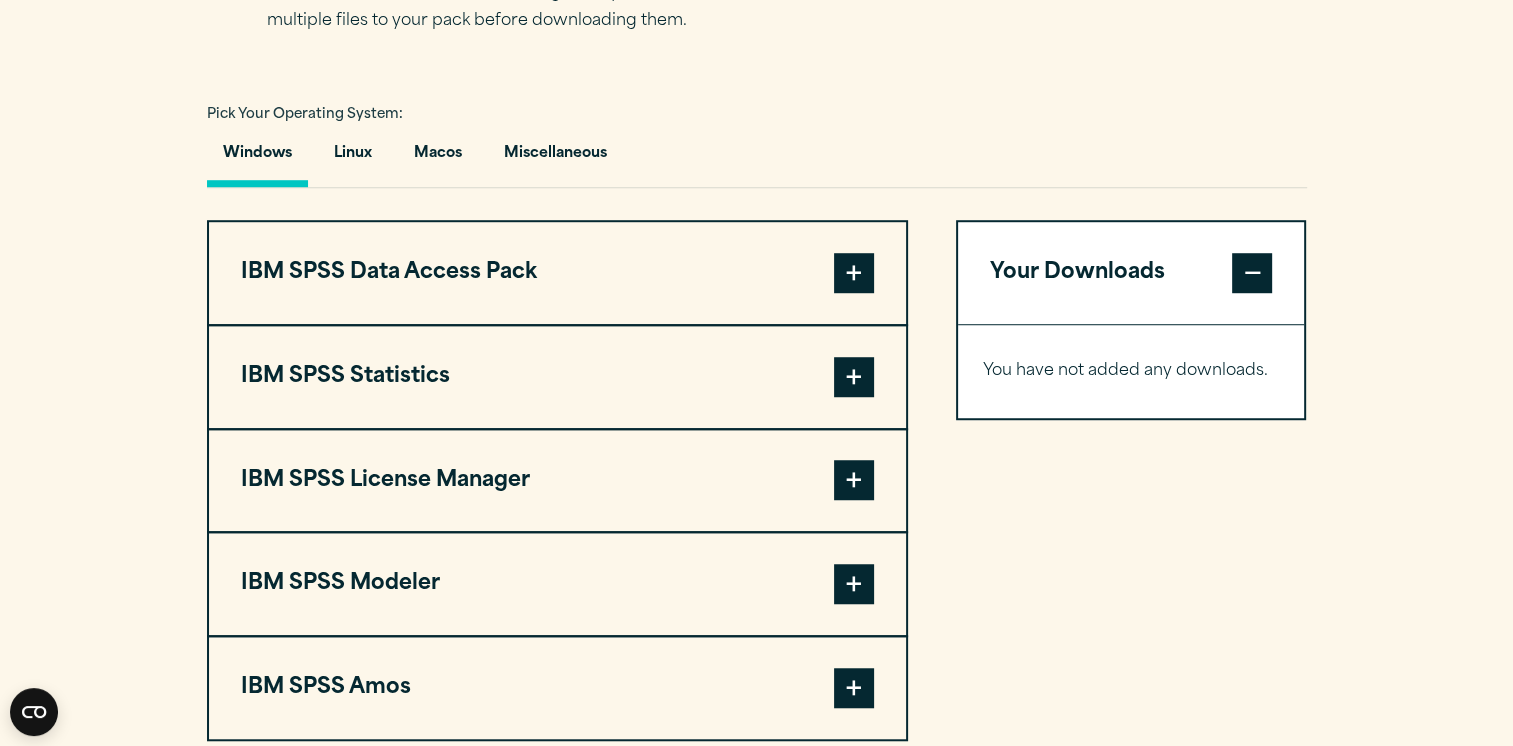 click on "Your Downloads" at bounding box center [1131, 273] 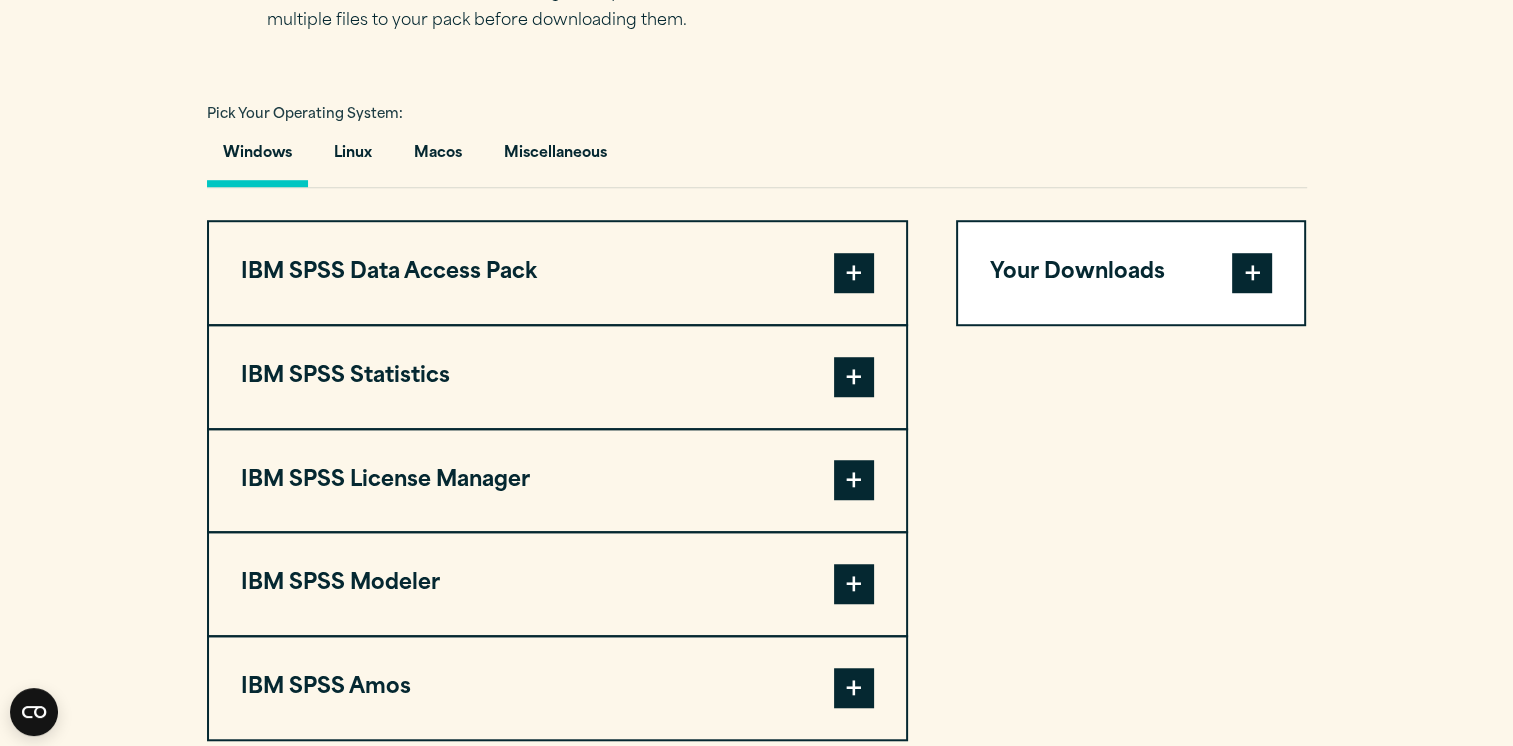 click on "Your Downloads" at bounding box center (1131, 273) 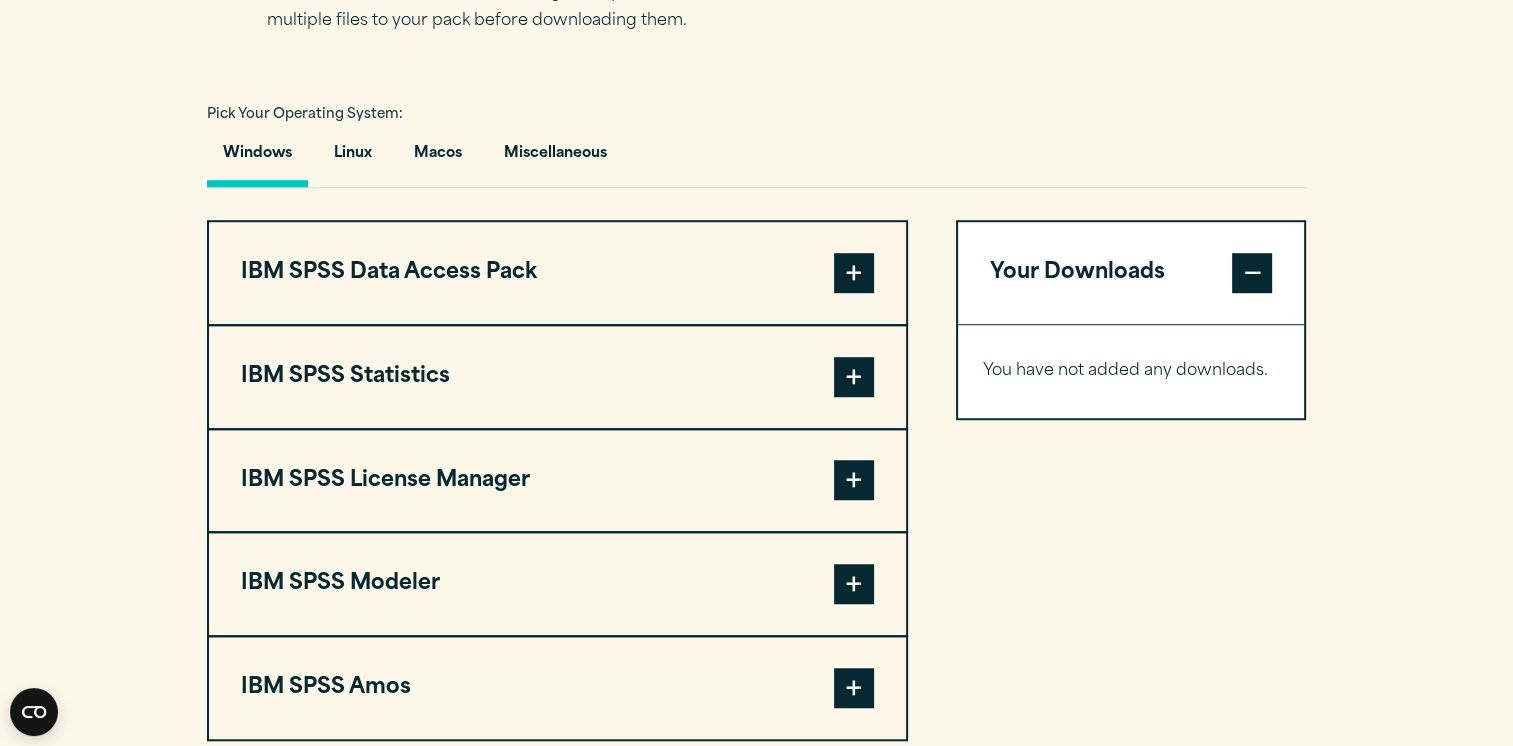 click on "IBM SPSS Statistics" at bounding box center (557, 377) 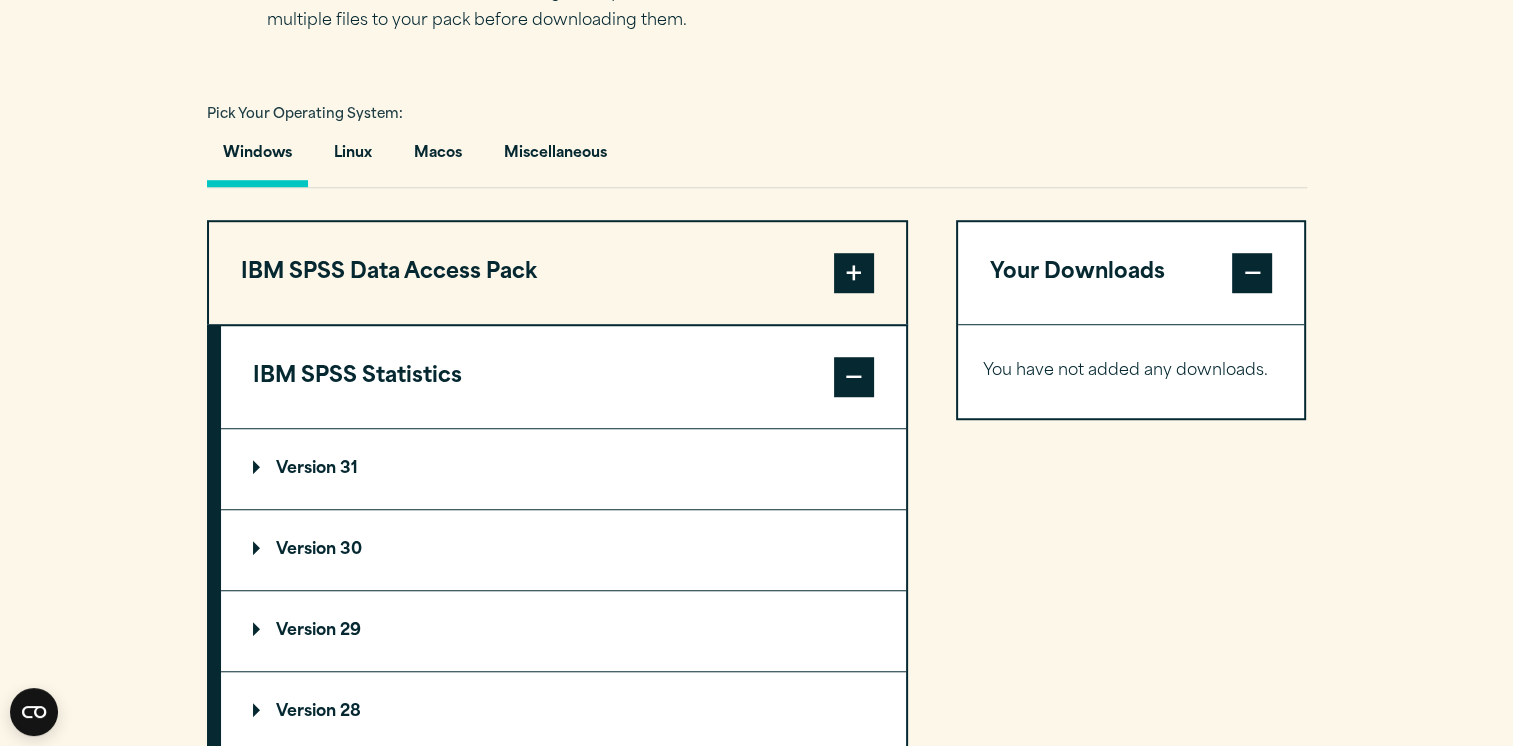 click on "Version 30" at bounding box center [307, 550] 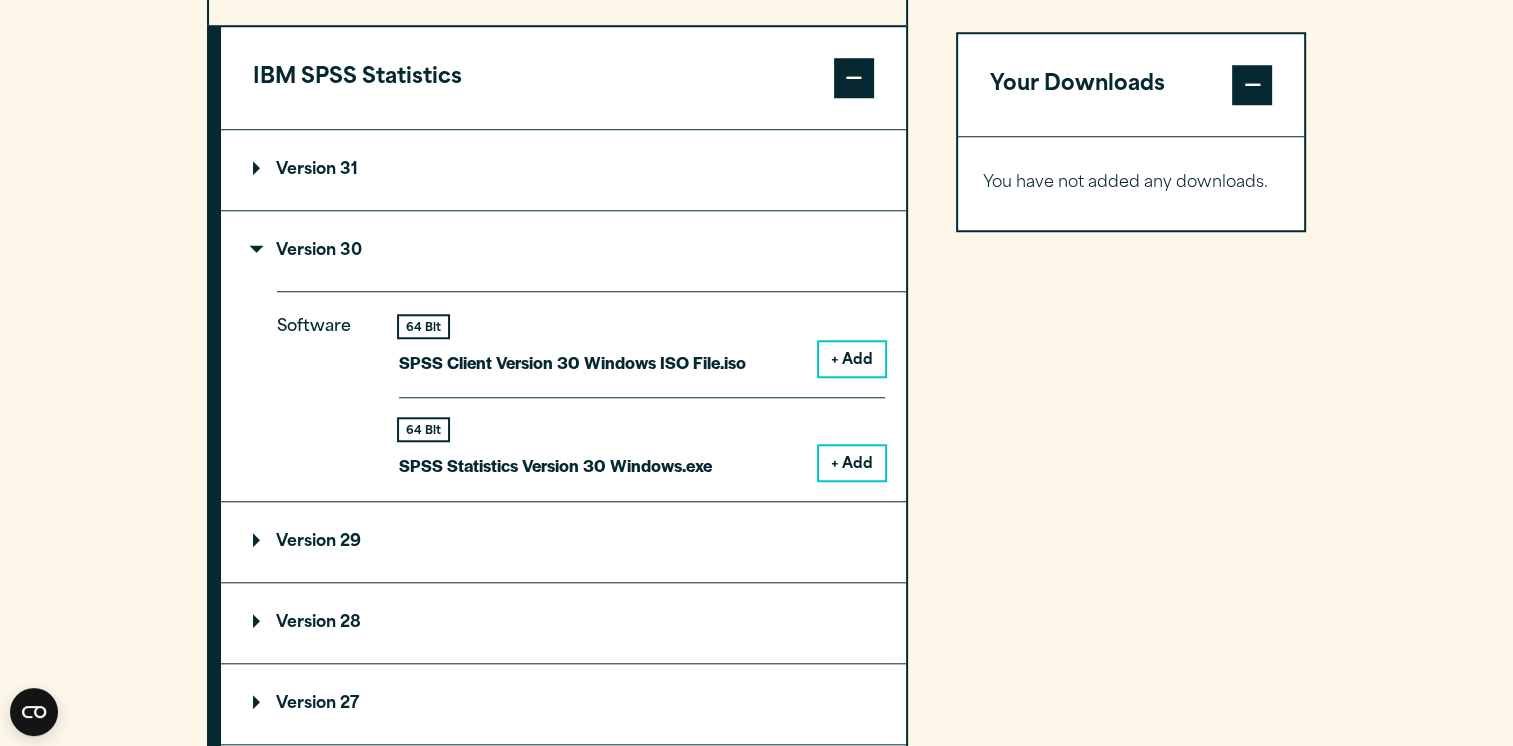 scroll, scrollTop: 1700, scrollLeft: 0, axis: vertical 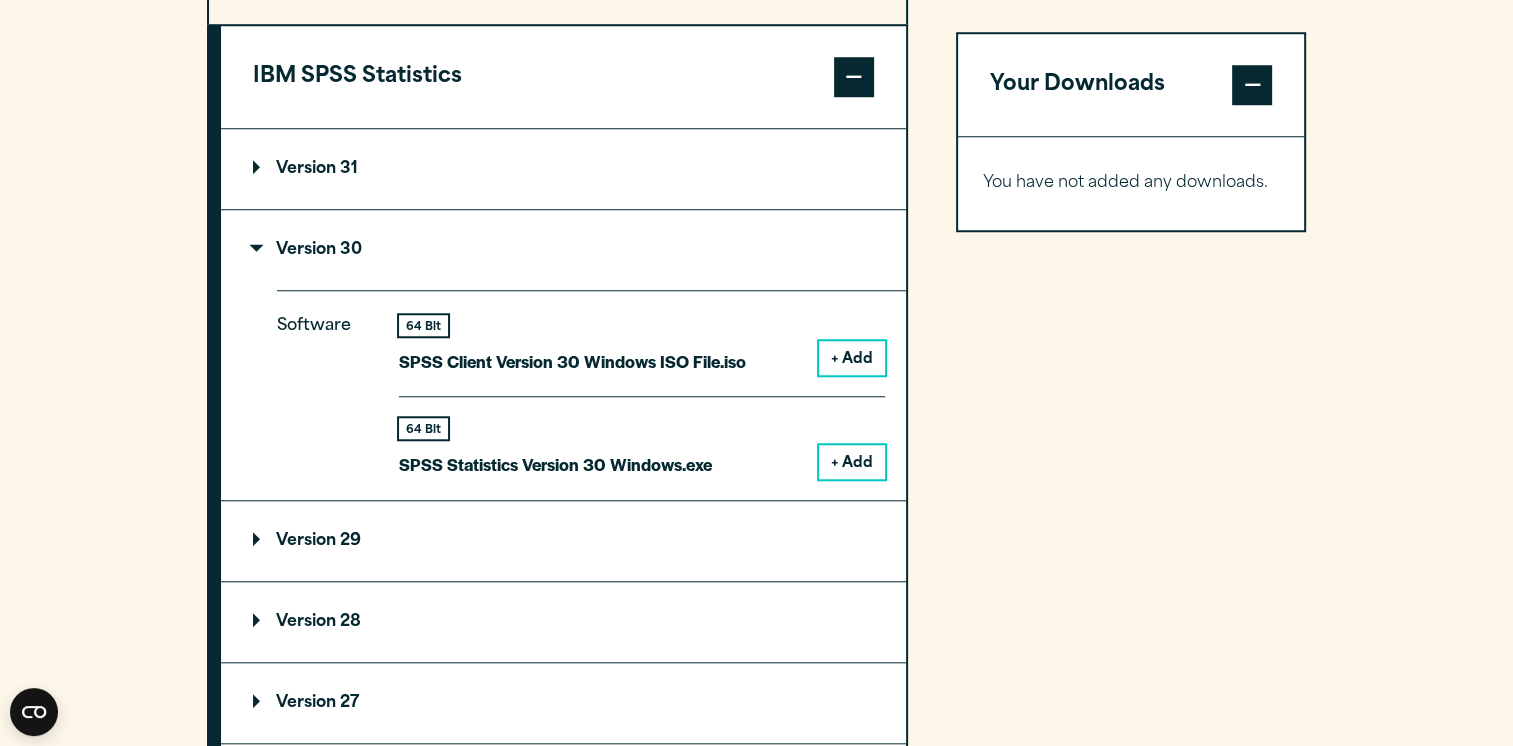 click on "+ Add" at bounding box center [852, 462] 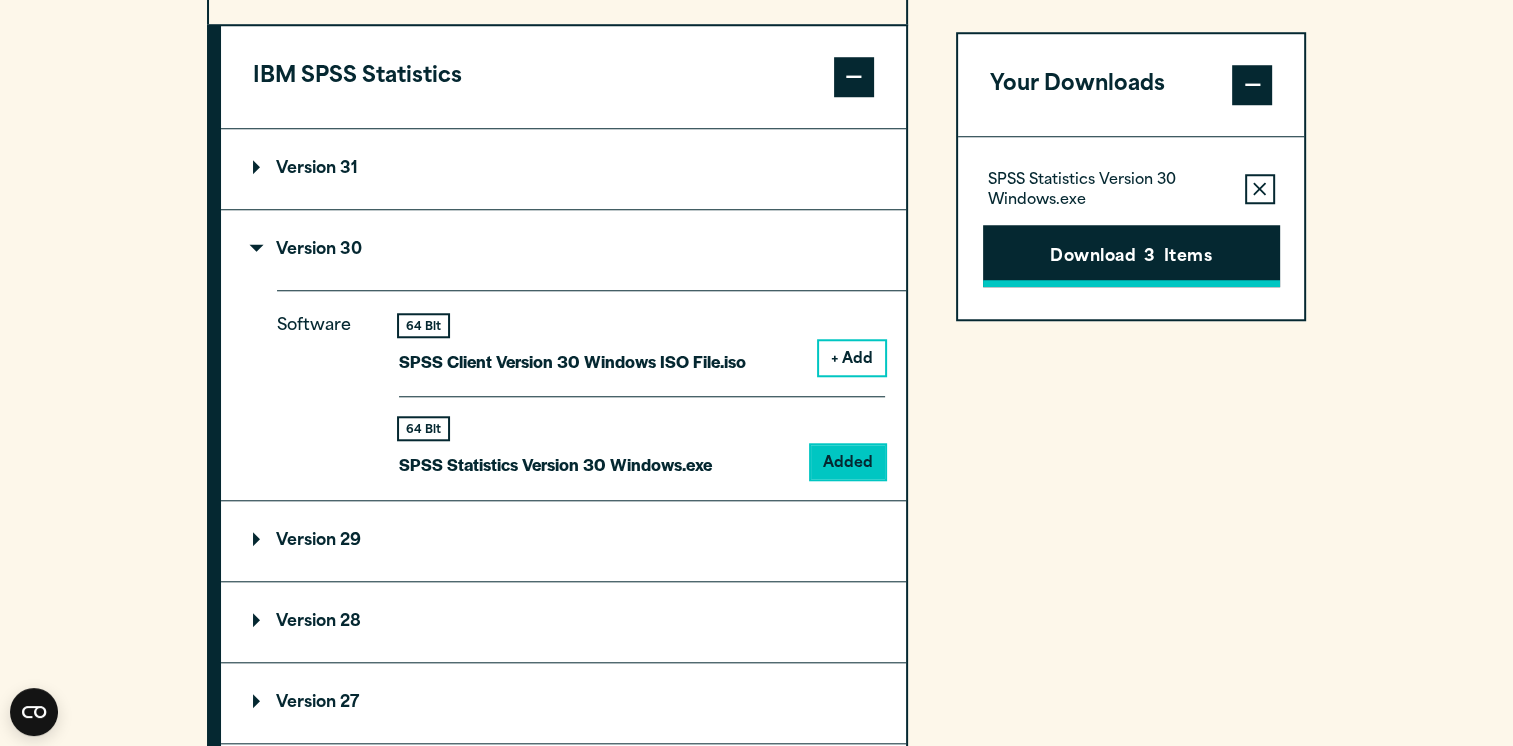 click on "Download  3  Items" at bounding box center [1131, 256] 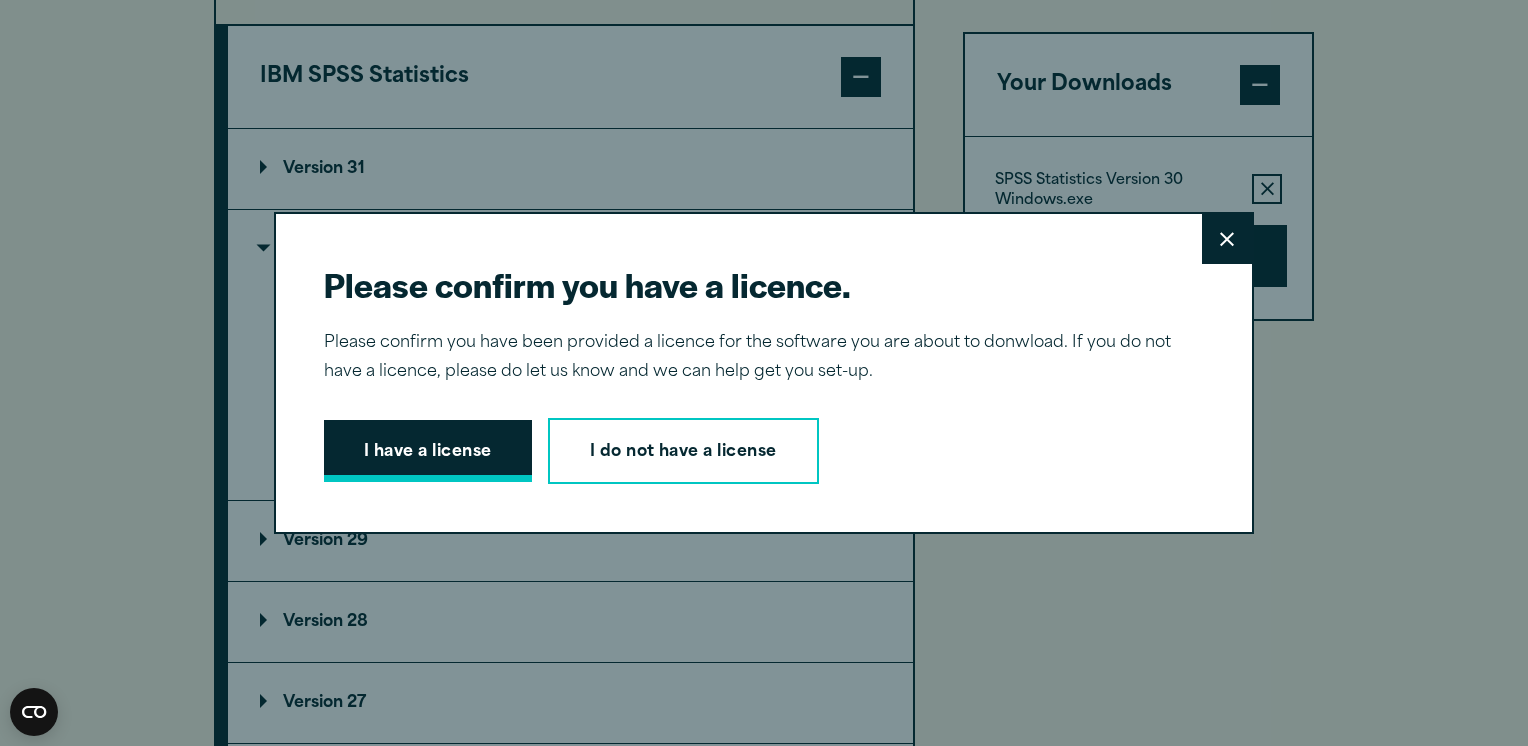 click on "I have a license" at bounding box center [428, 451] 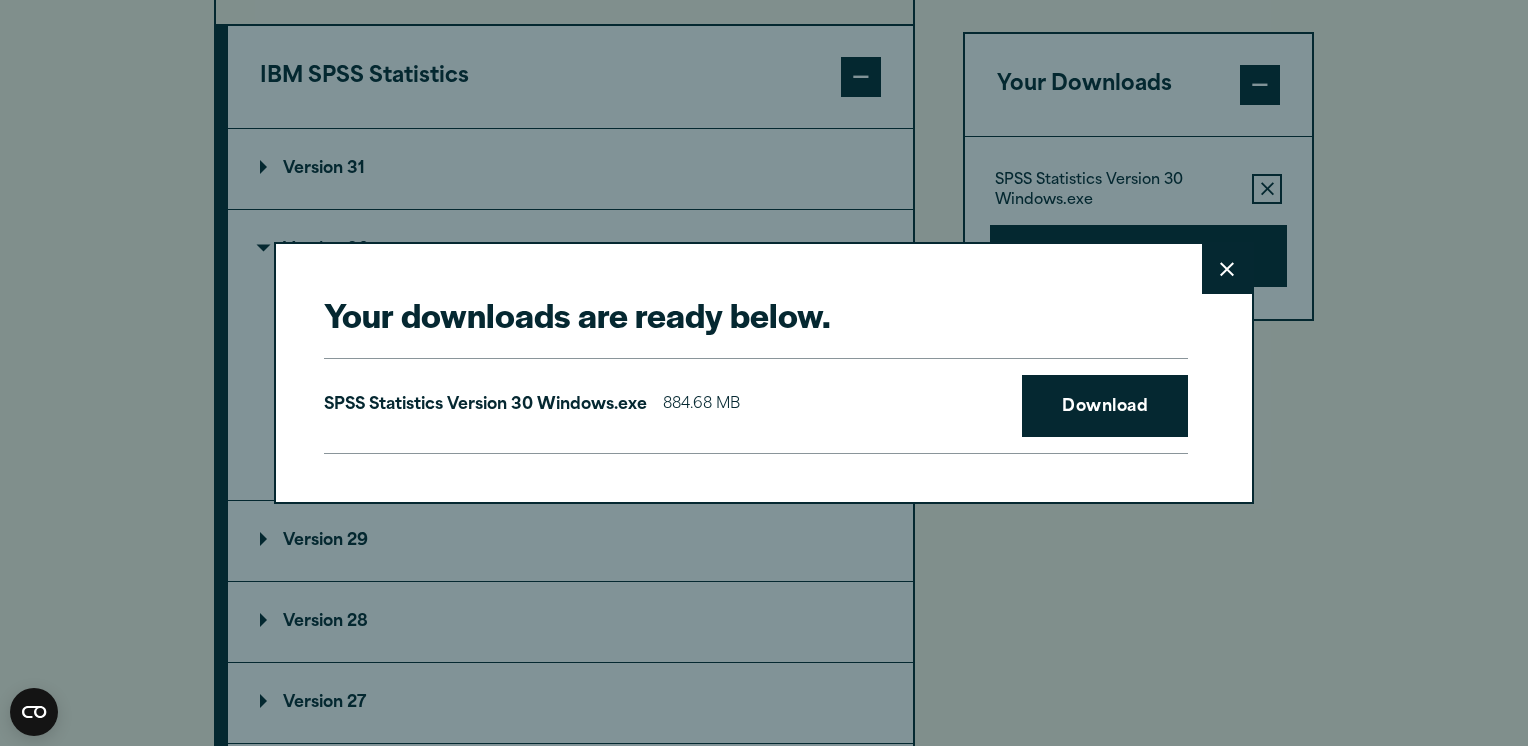 click on "Close" at bounding box center [1227, 269] 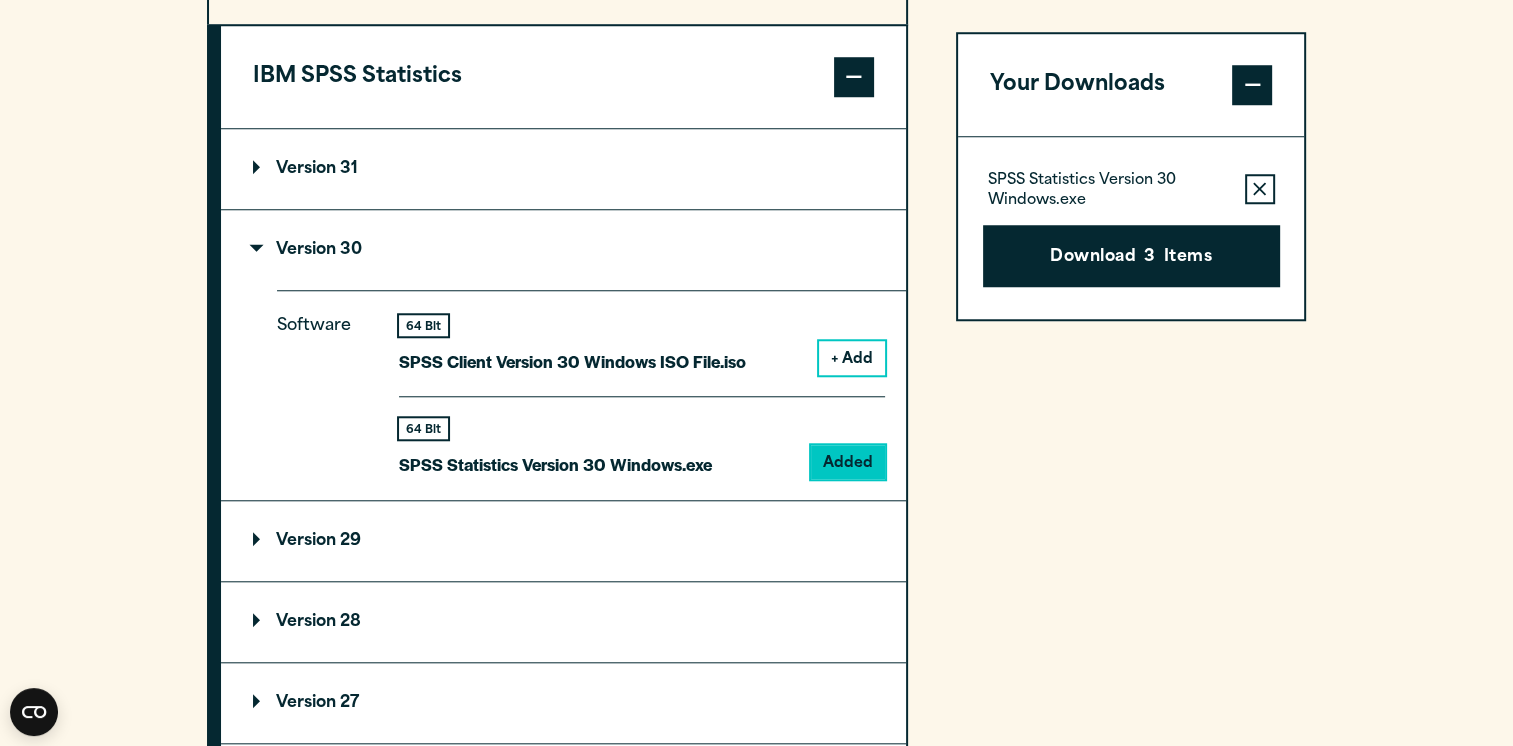 click 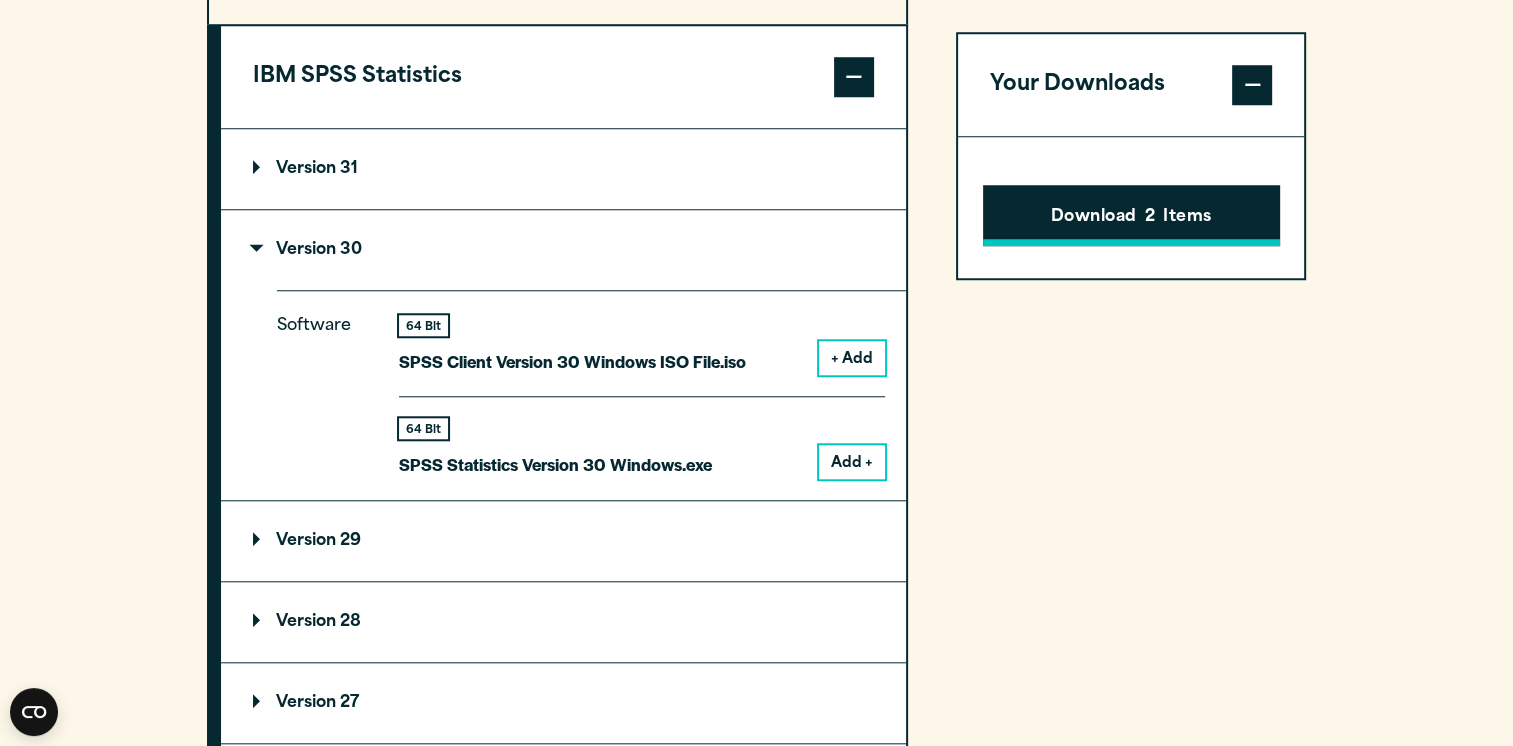 click on "Download  2  Items" at bounding box center [1131, 216] 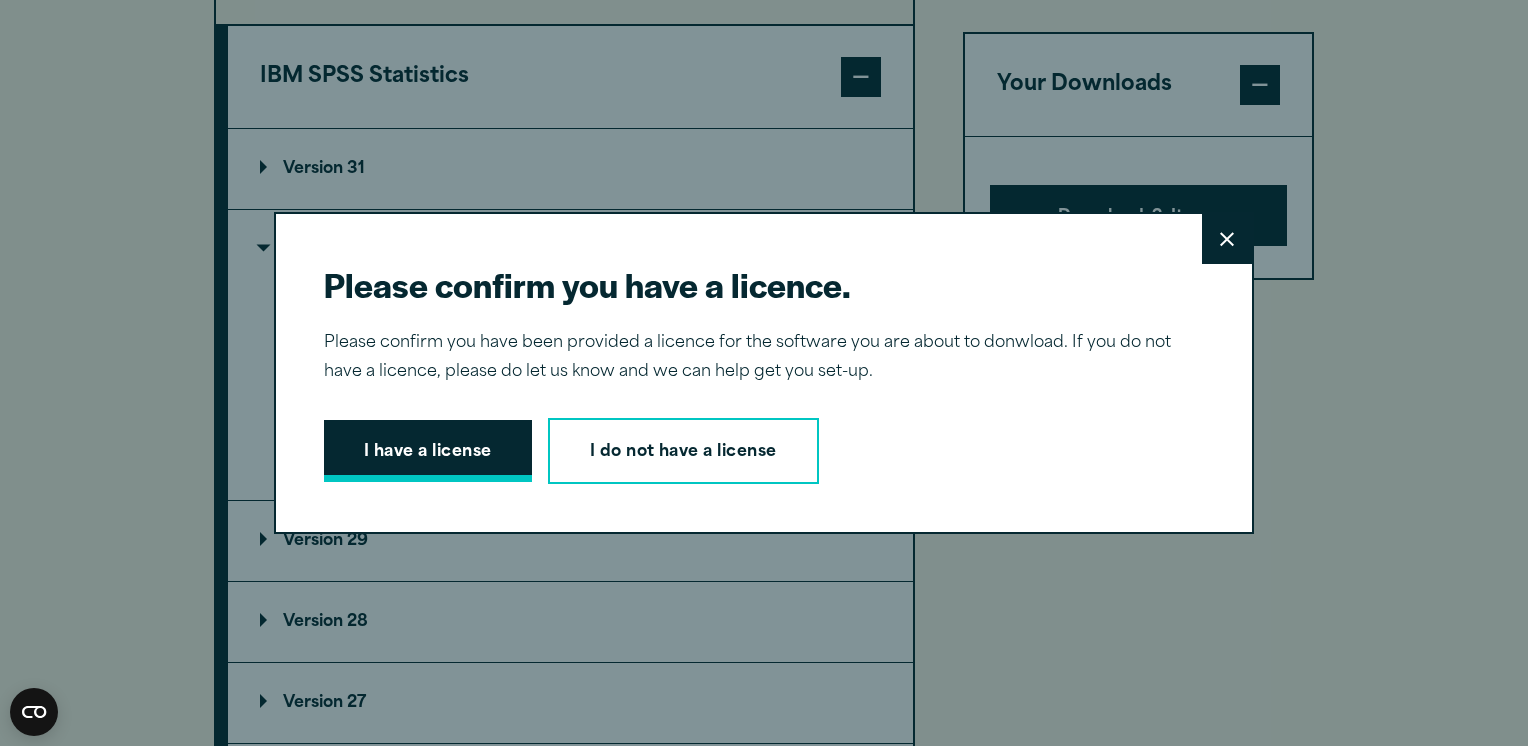 click on "I have a license" at bounding box center [428, 451] 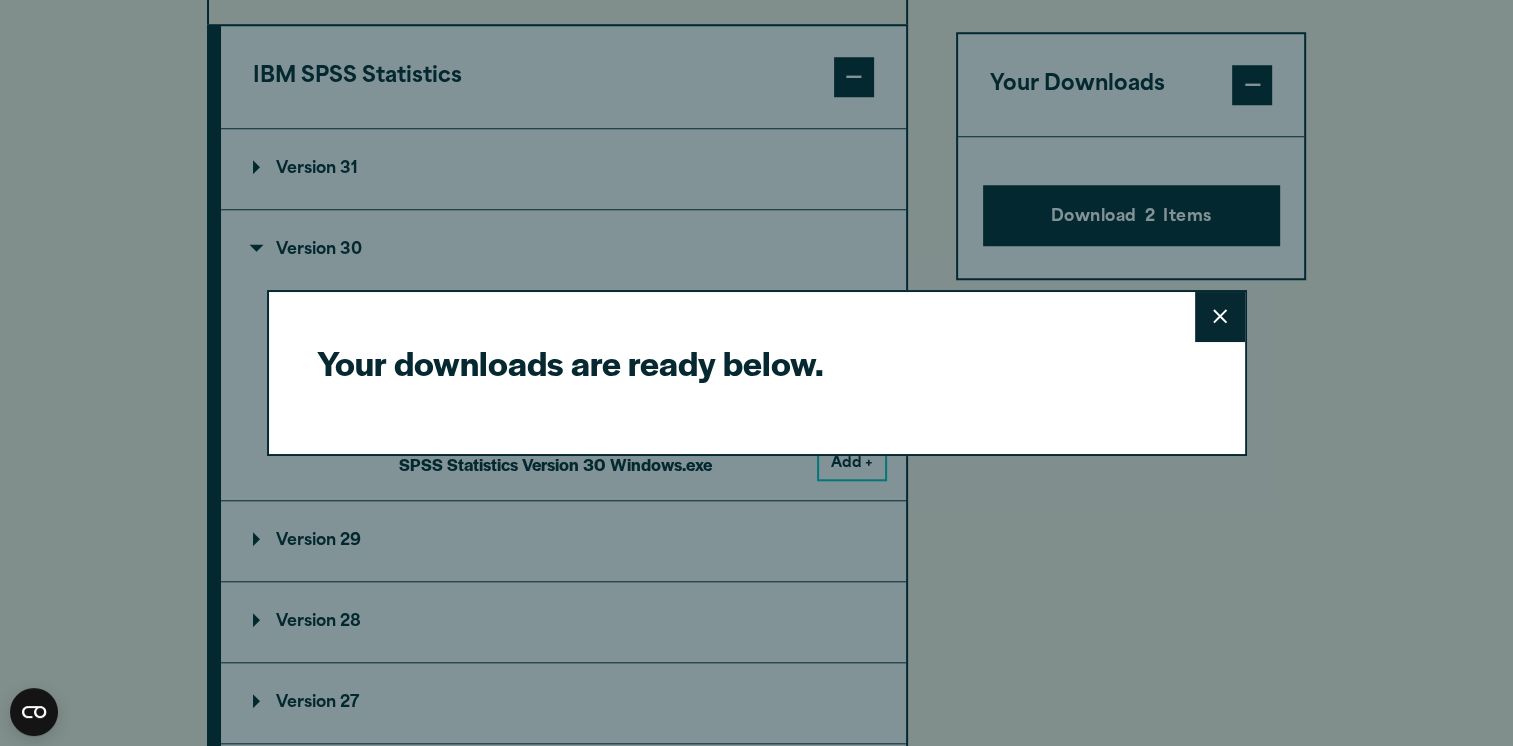 click 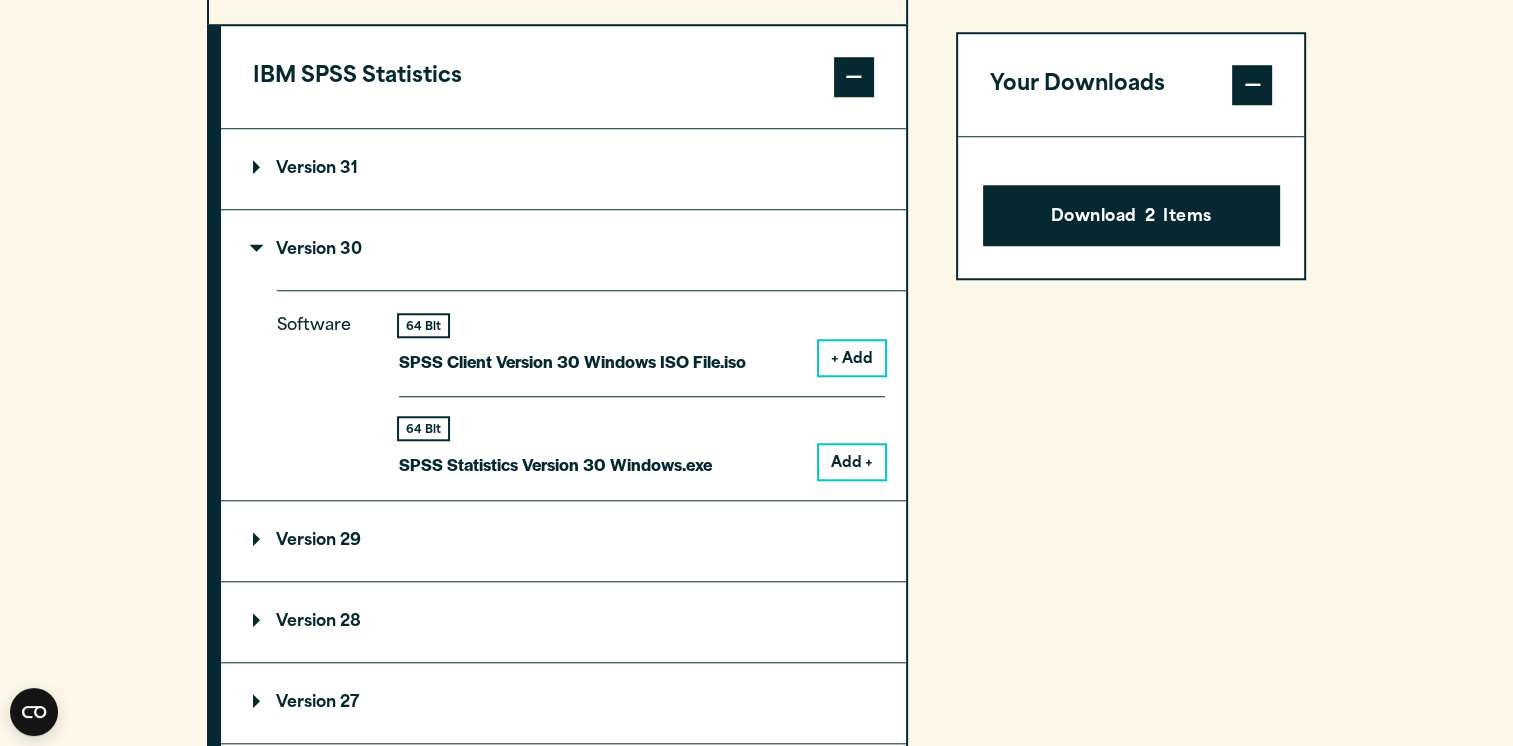 click on "Download  2  Items" at bounding box center [1131, 208] 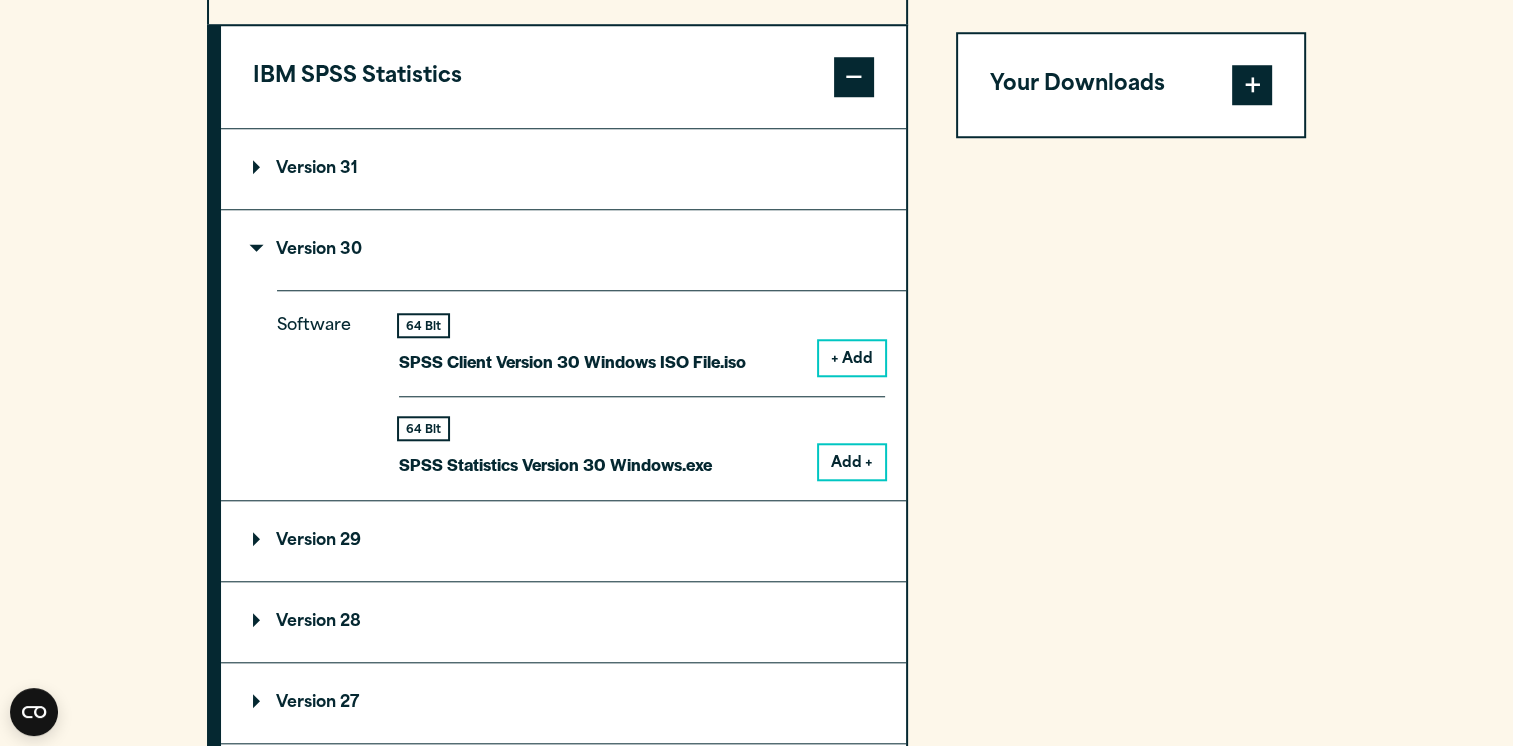 click at bounding box center (1252, 85) 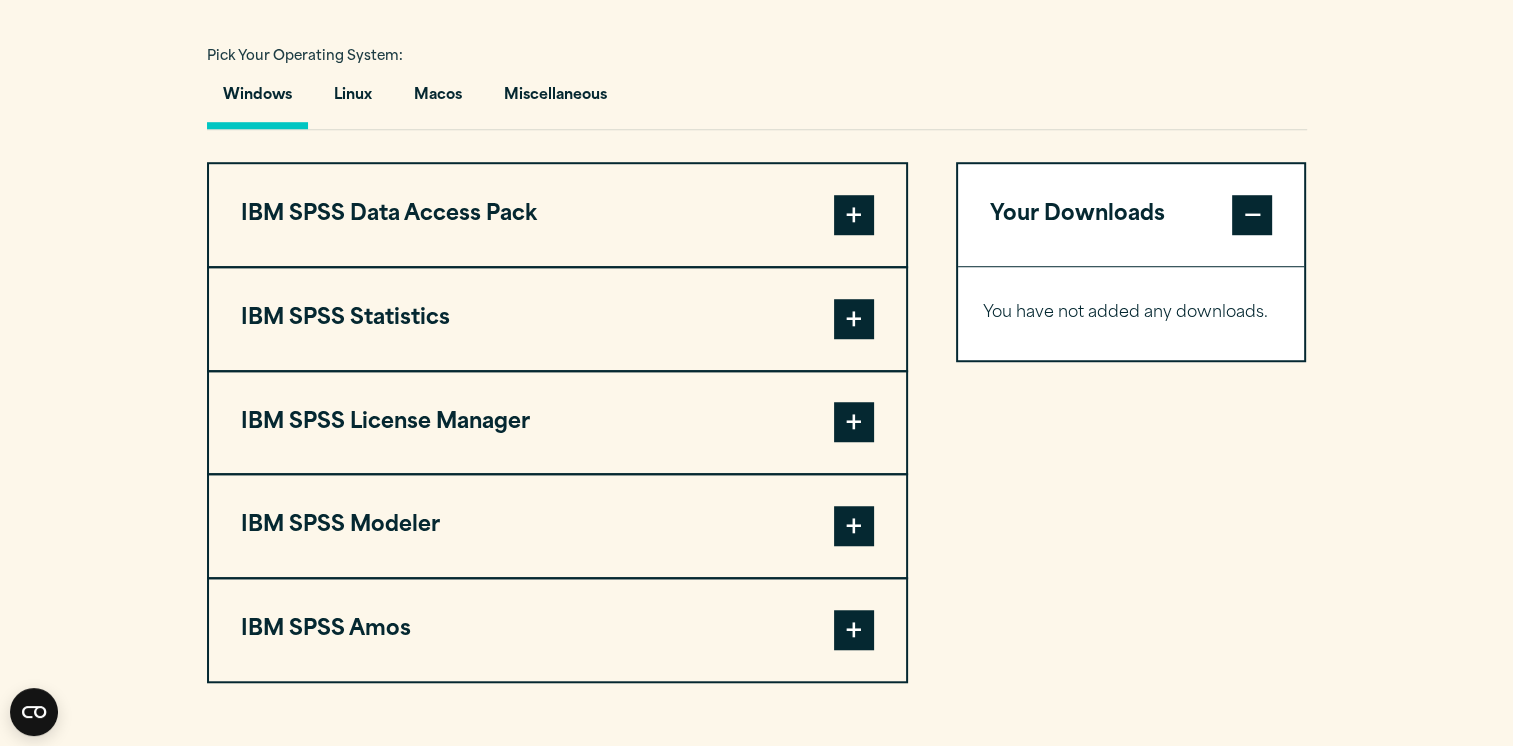 scroll, scrollTop: 0, scrollLeft: 0, axis: both 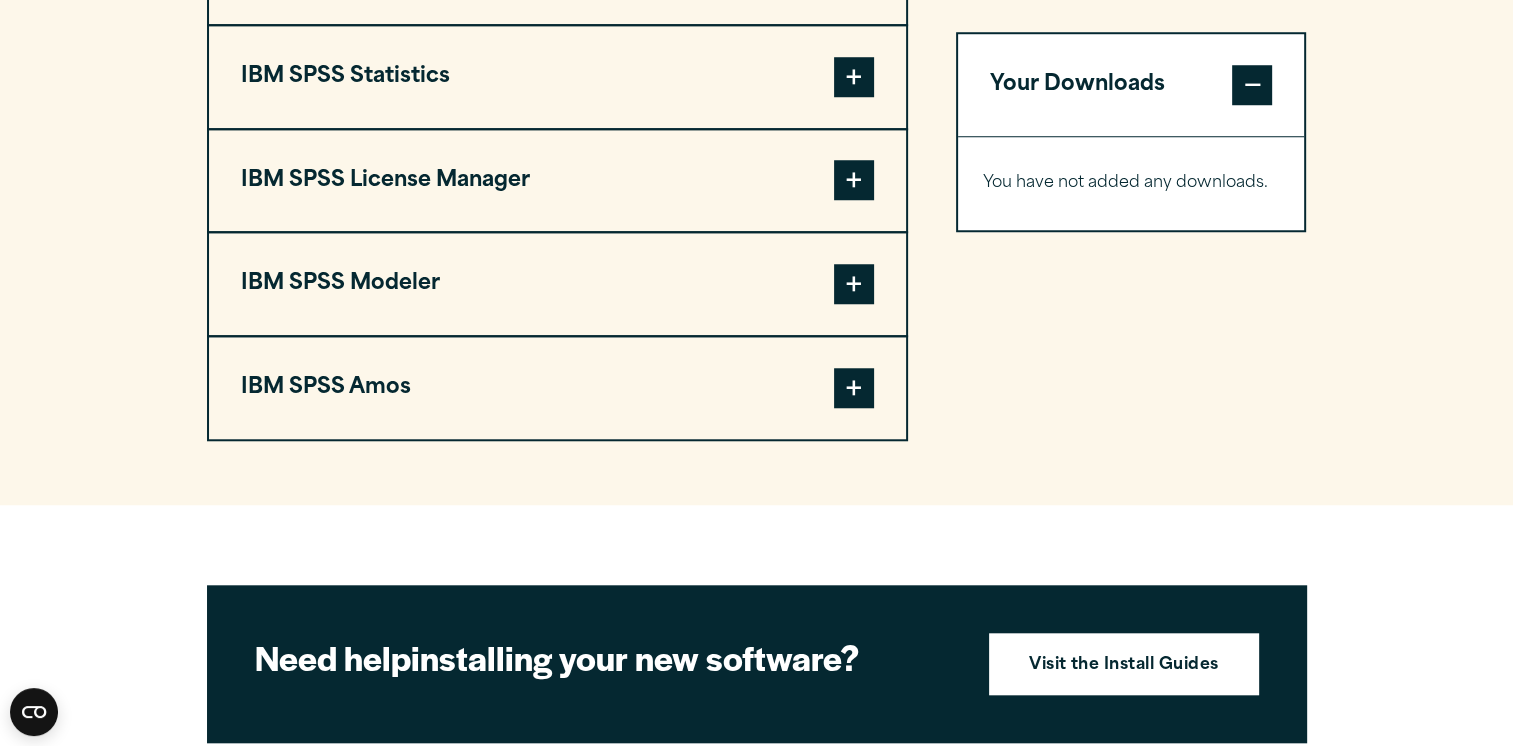 click on "IBM SPSS Statistics" at bounding box center (557, 77) 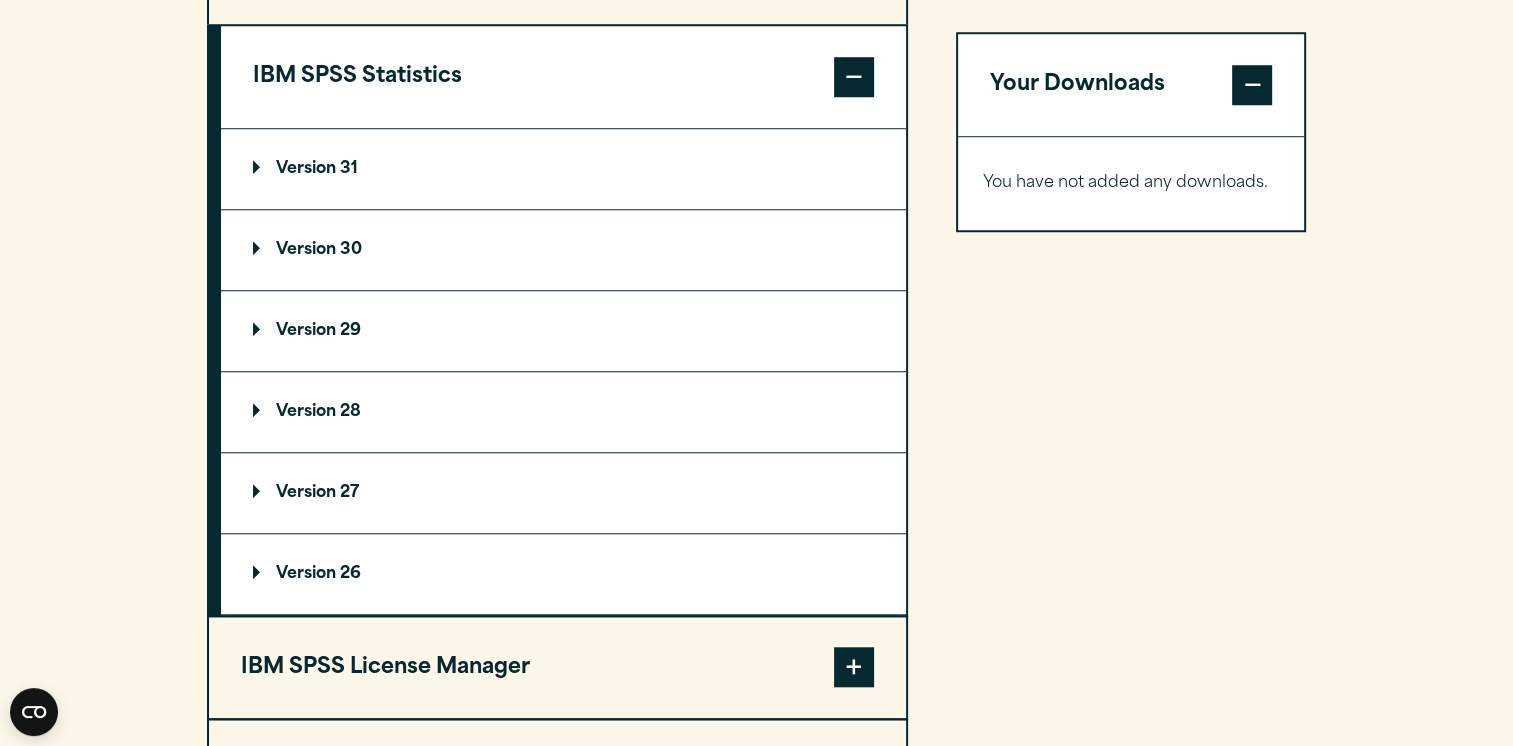 scroll, scrollTop: 1500, scrollLeft: 0, axis: vertical 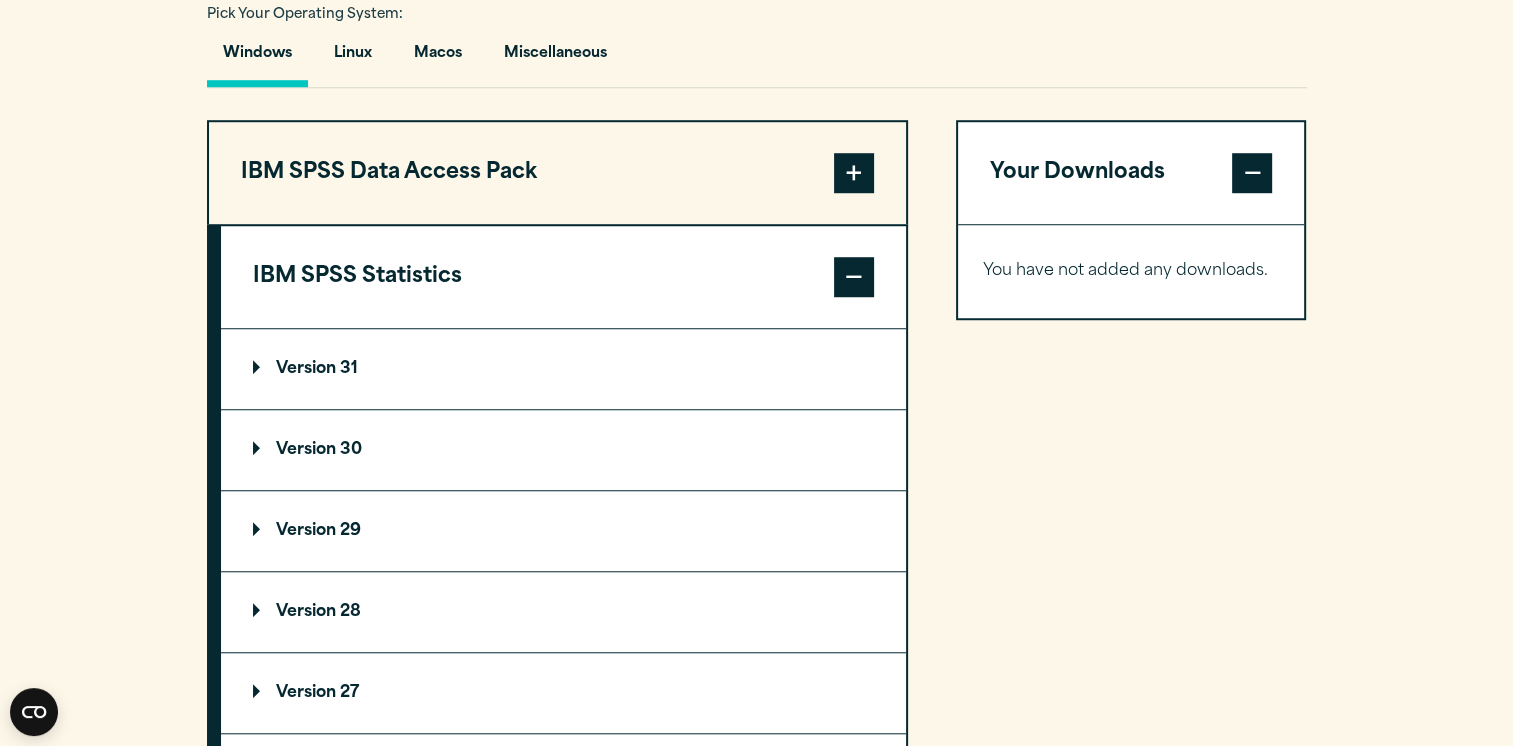 click on "Version 30" at bounding box center [563, 450] 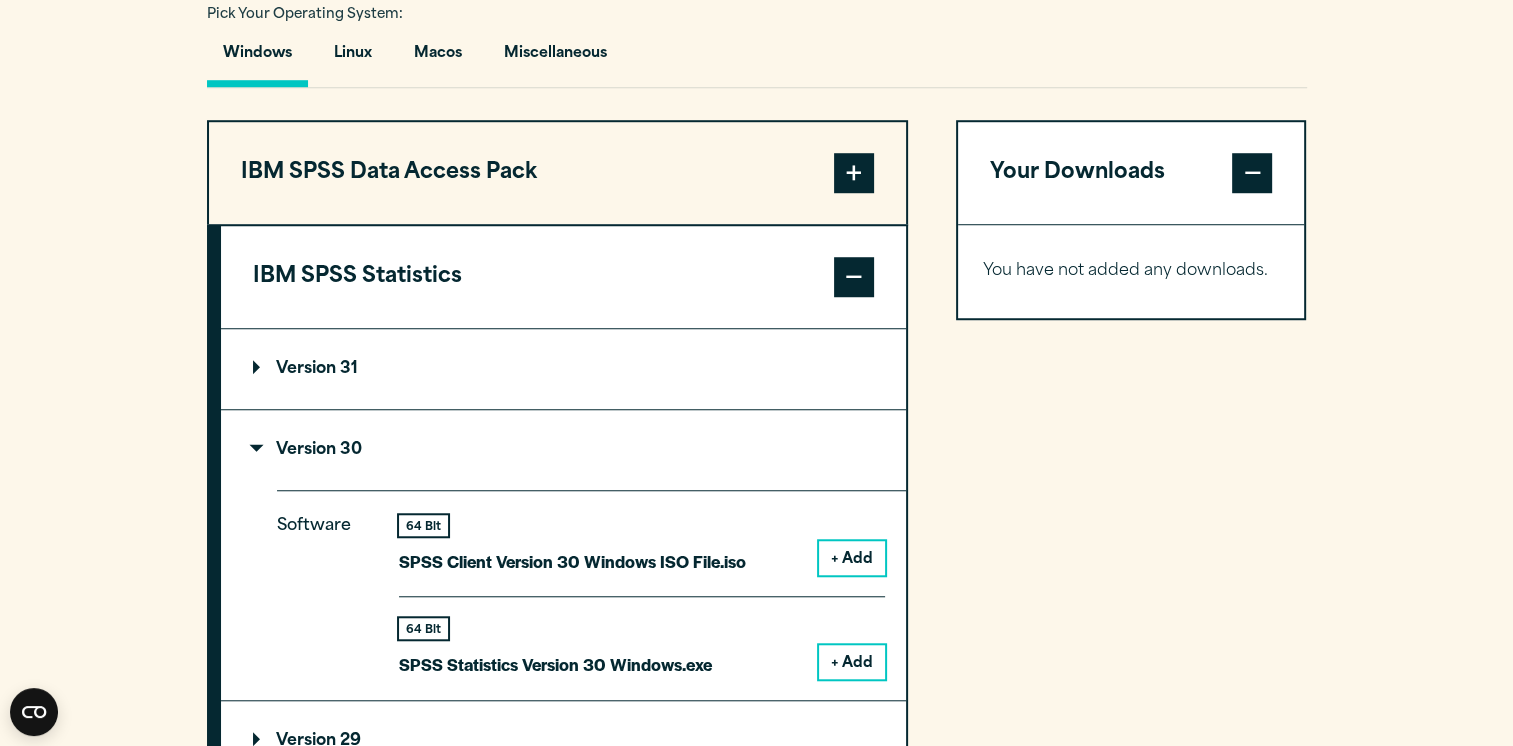 click on "SPSS Statistics Version 30 Windows.exe" at bounding box center [555, 664] 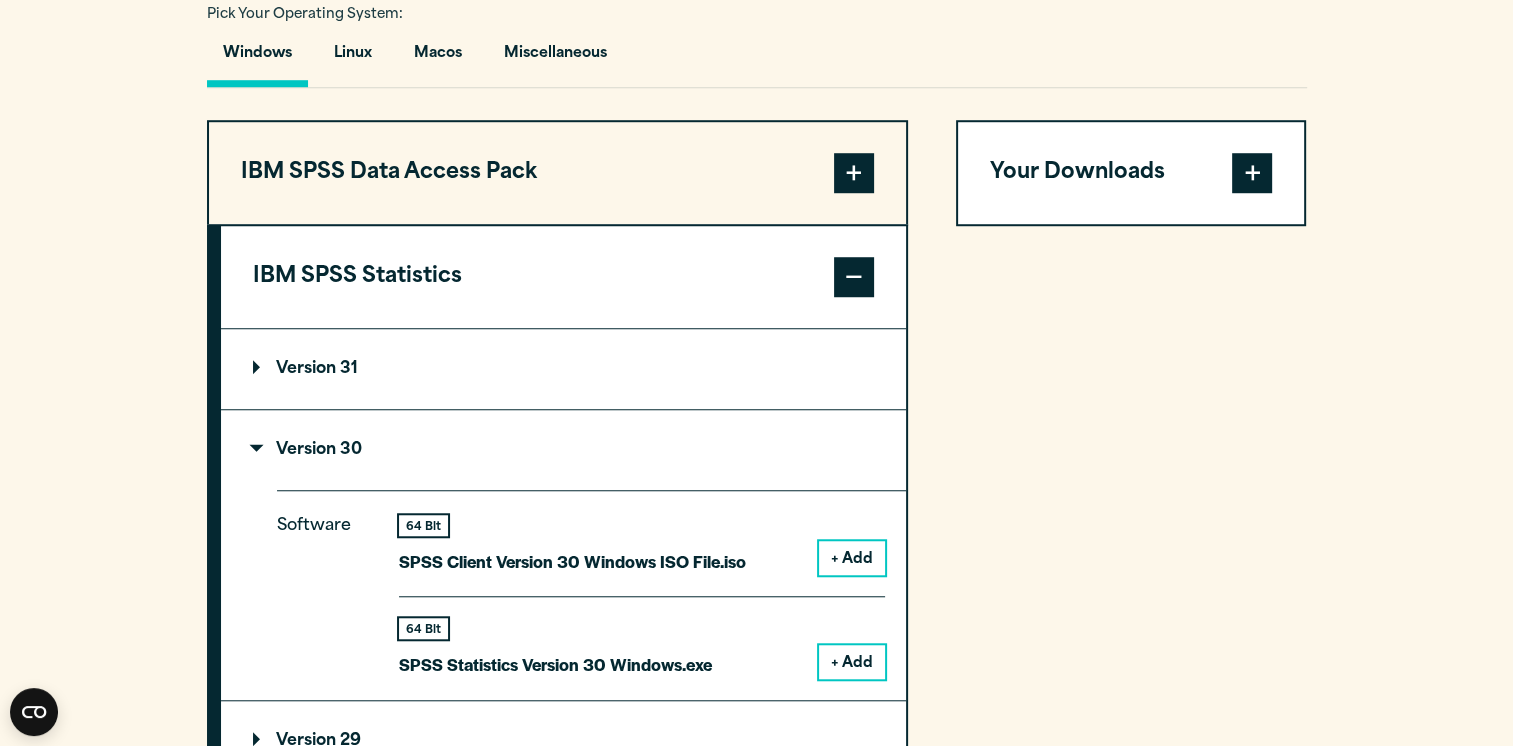 click on "Your Downloads" at bounding box center (1131, 173) 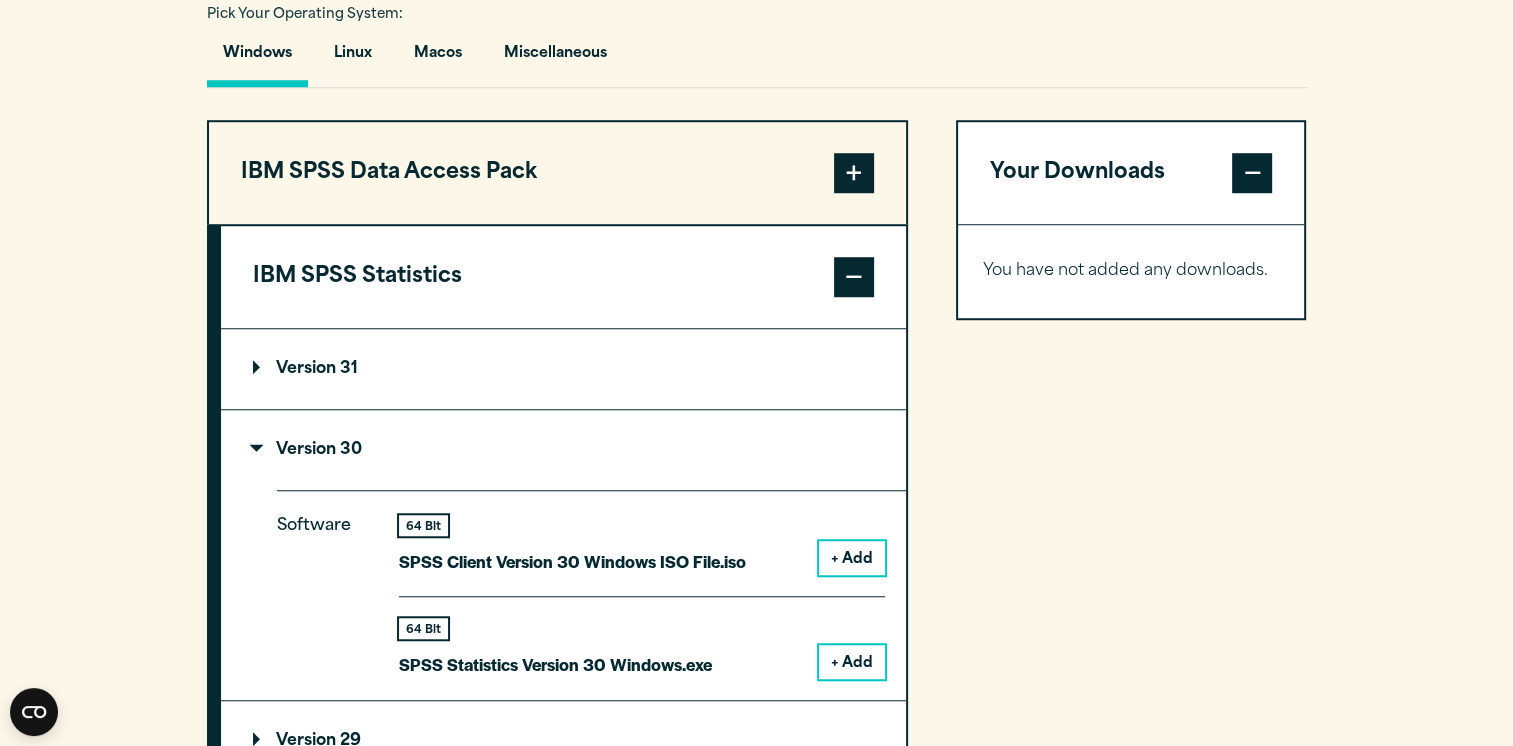 click on "+ Add" at bounding box center (852, 662) 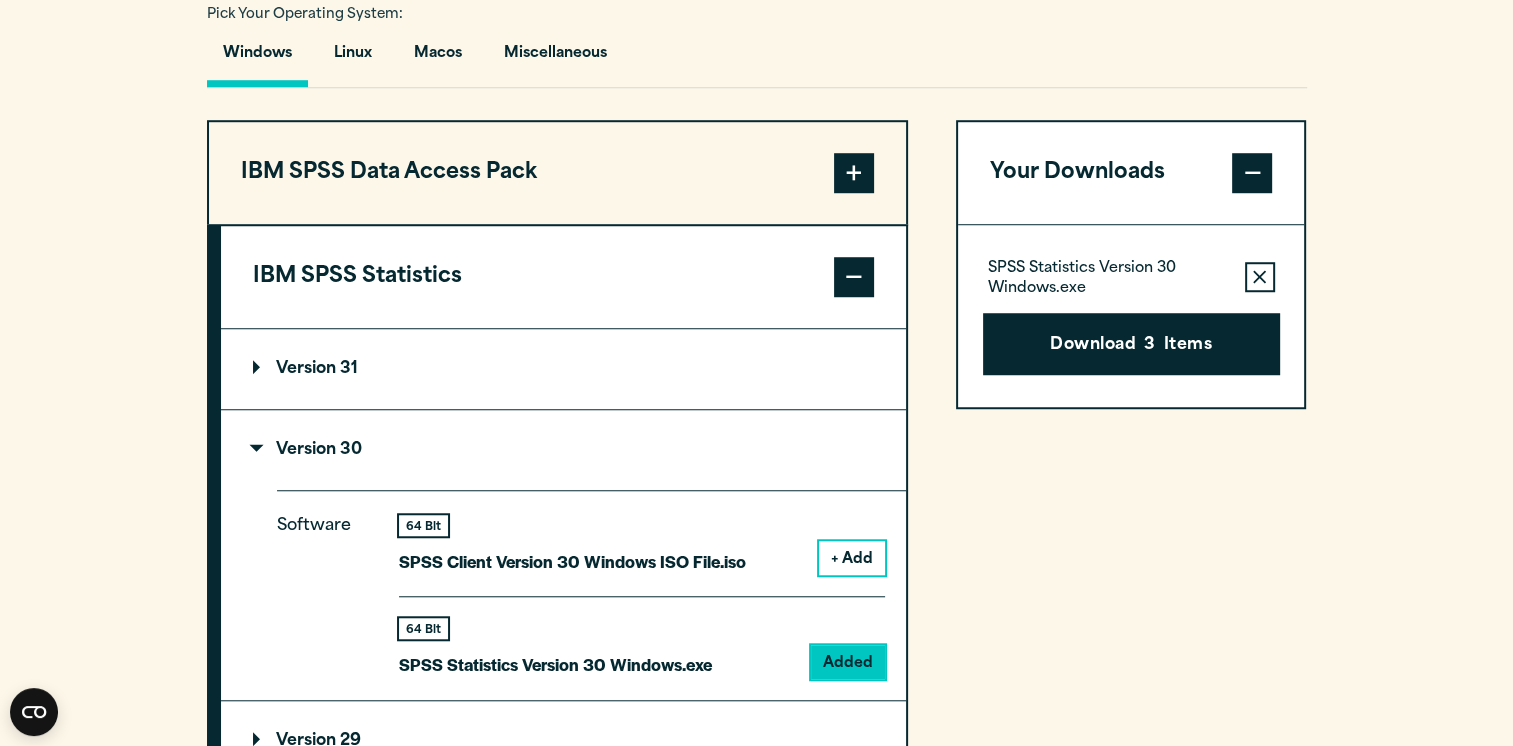 click 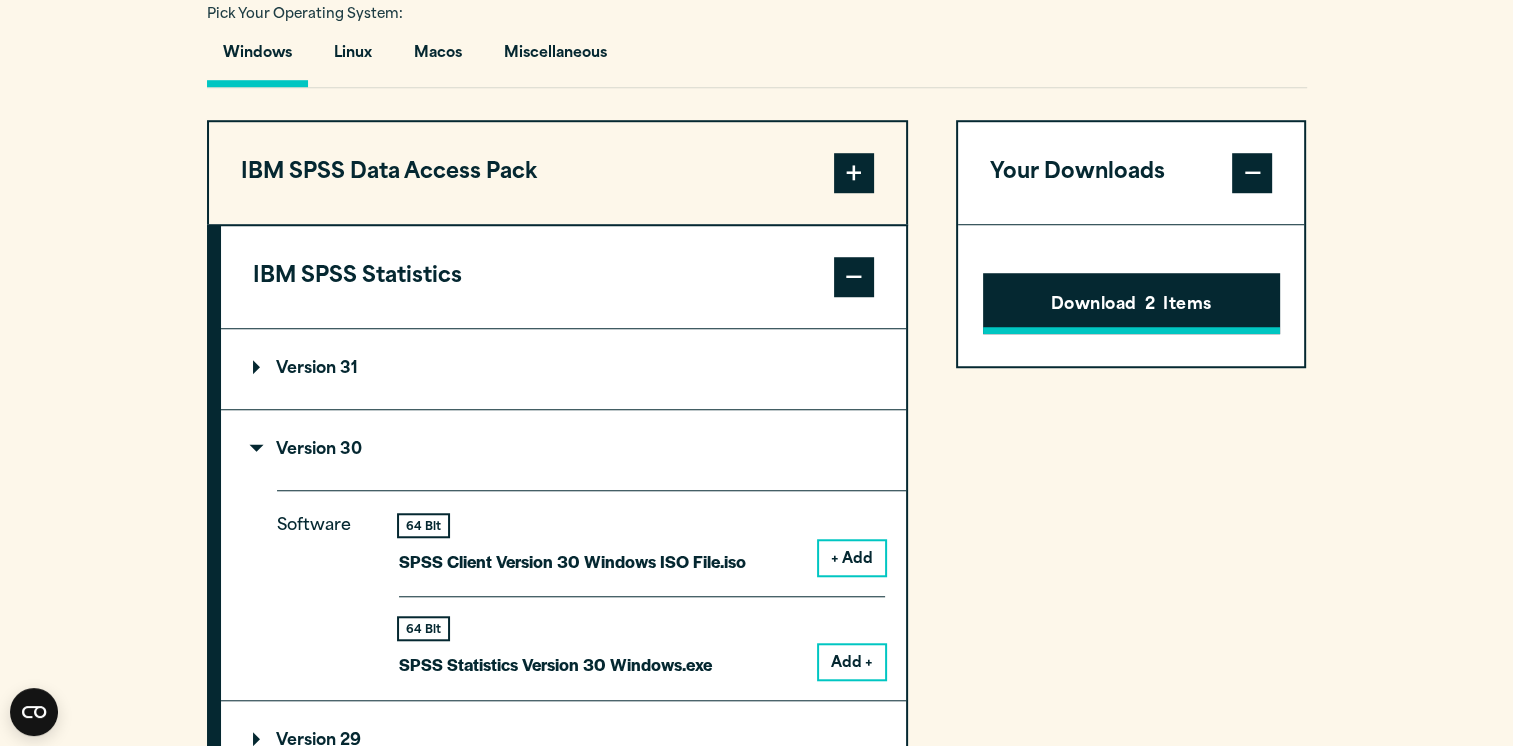 click on "Download  2  Items" at bounding box center (1131, 304) 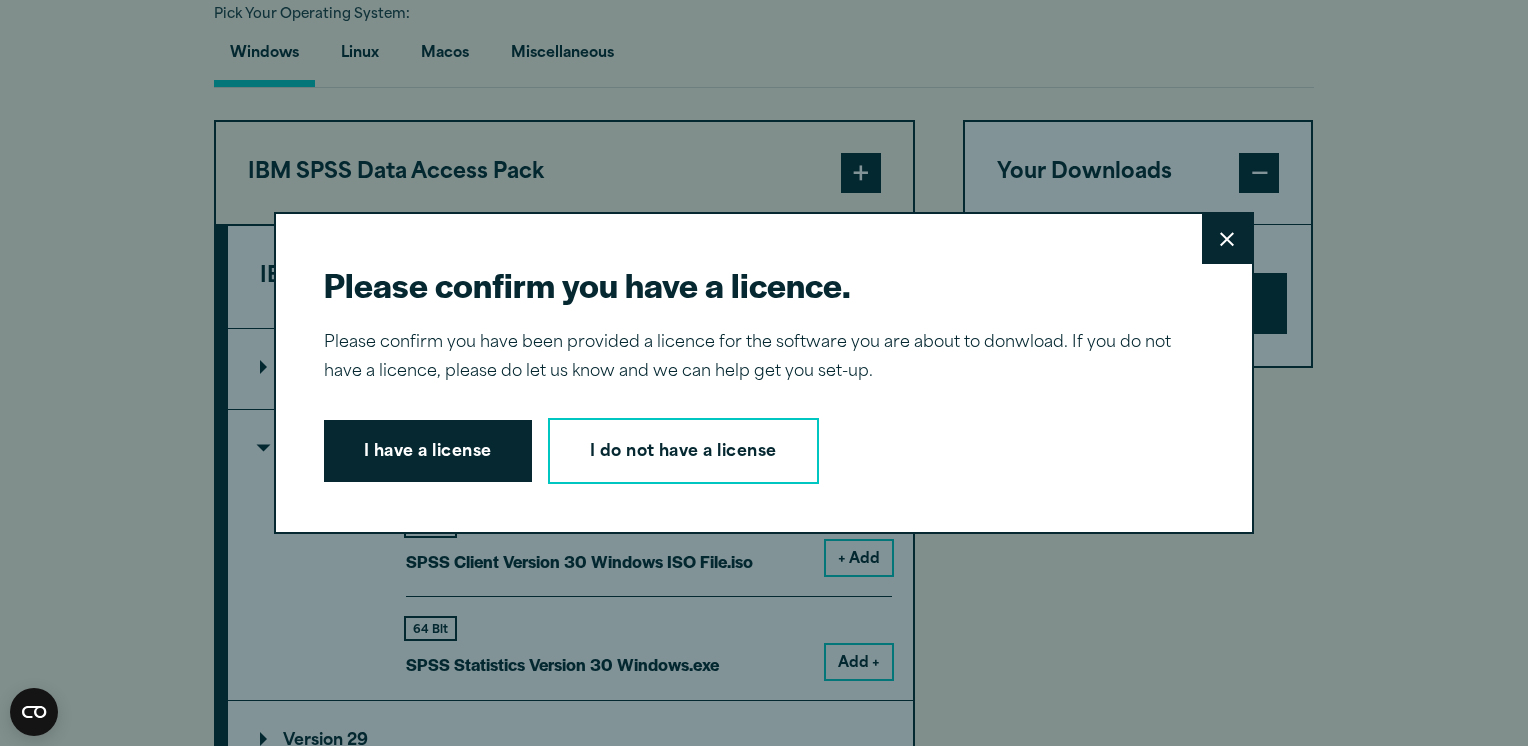 click on "Please confirm you have a licence.
Close
Please confirm you have been provided a licence for the software you are about to donwload. If you do not have a licence, please do let us know and we can help get you set-up.
I have a license
I do not have a license" at bounding box center (764, 373) 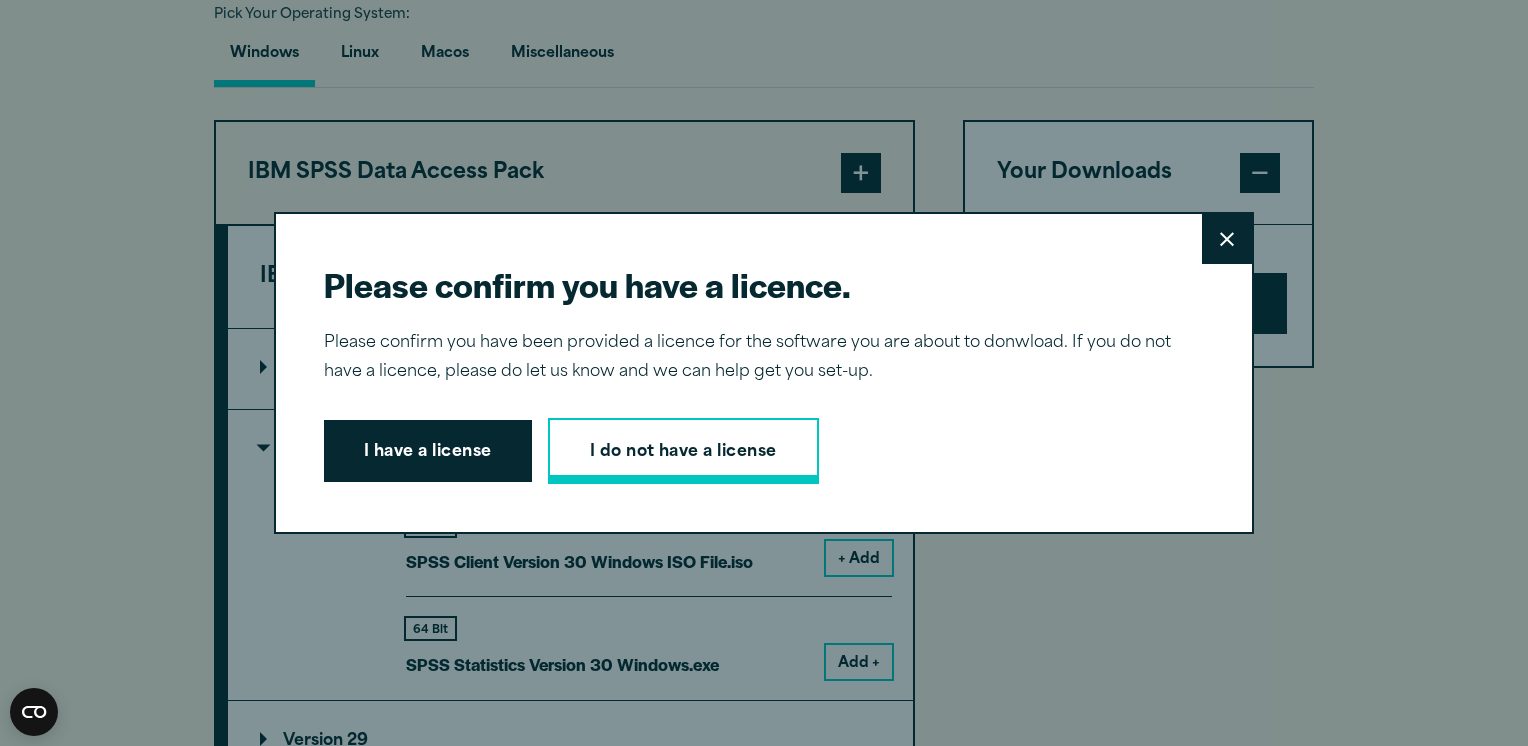 click on "I do not have a license" at bounding box center [683, 451] 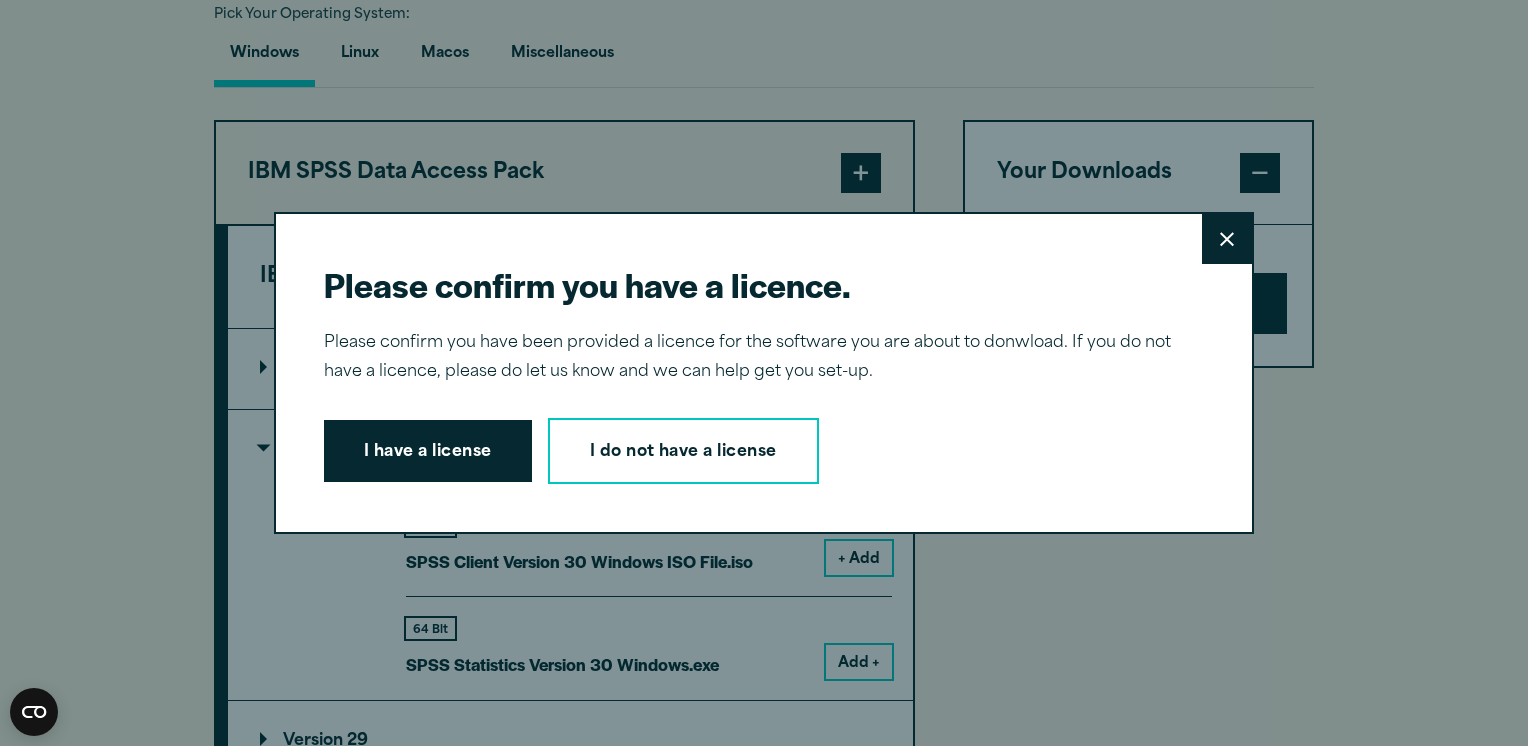 click on "Close" at bounding box center (1227, 239) 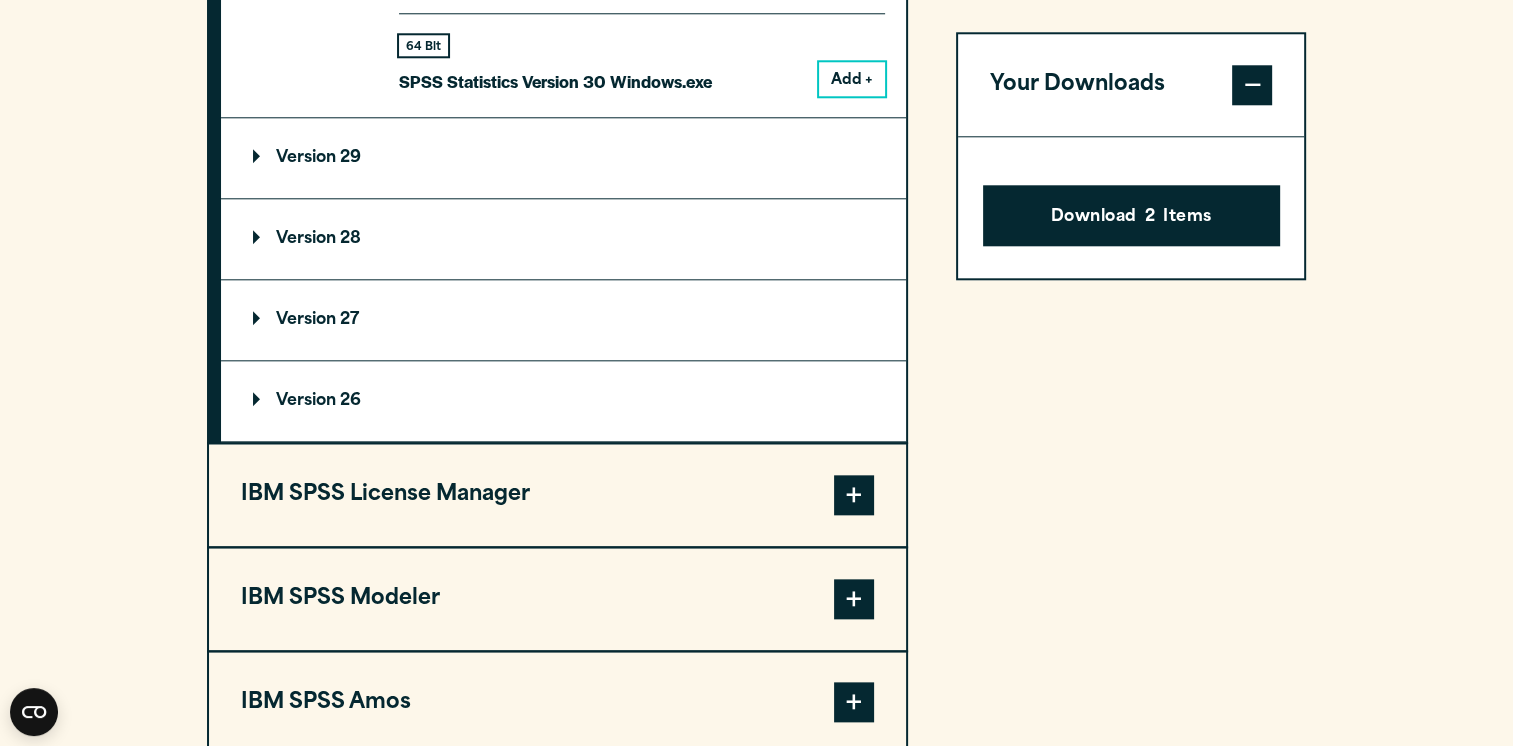 scroll, scrollTop: 1900, scrollLeft: 0, axis: vertical 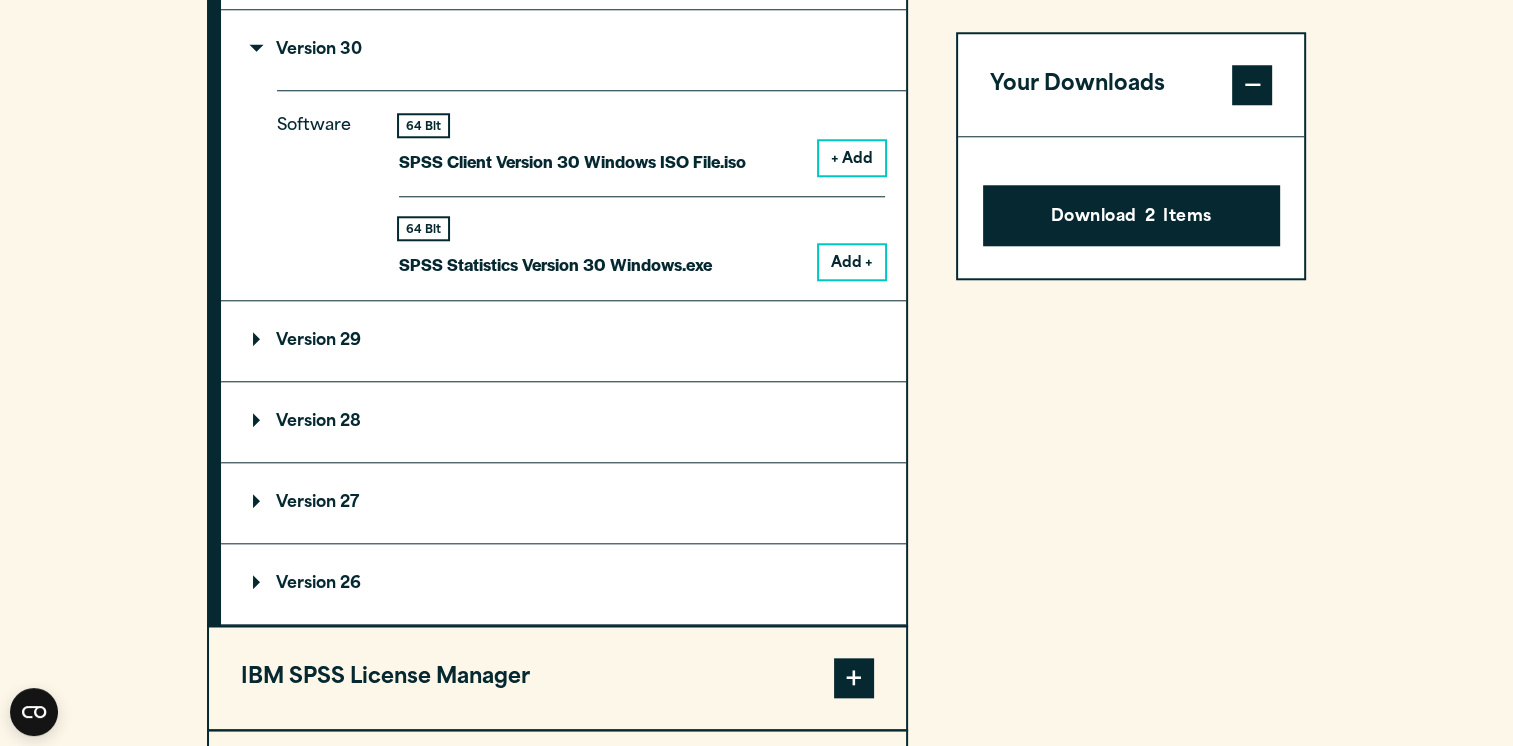 drag, startPoint x: 1129, startPoint y: 215, endPoint x: 1084, endPoint y: 338, distance: 130.97328 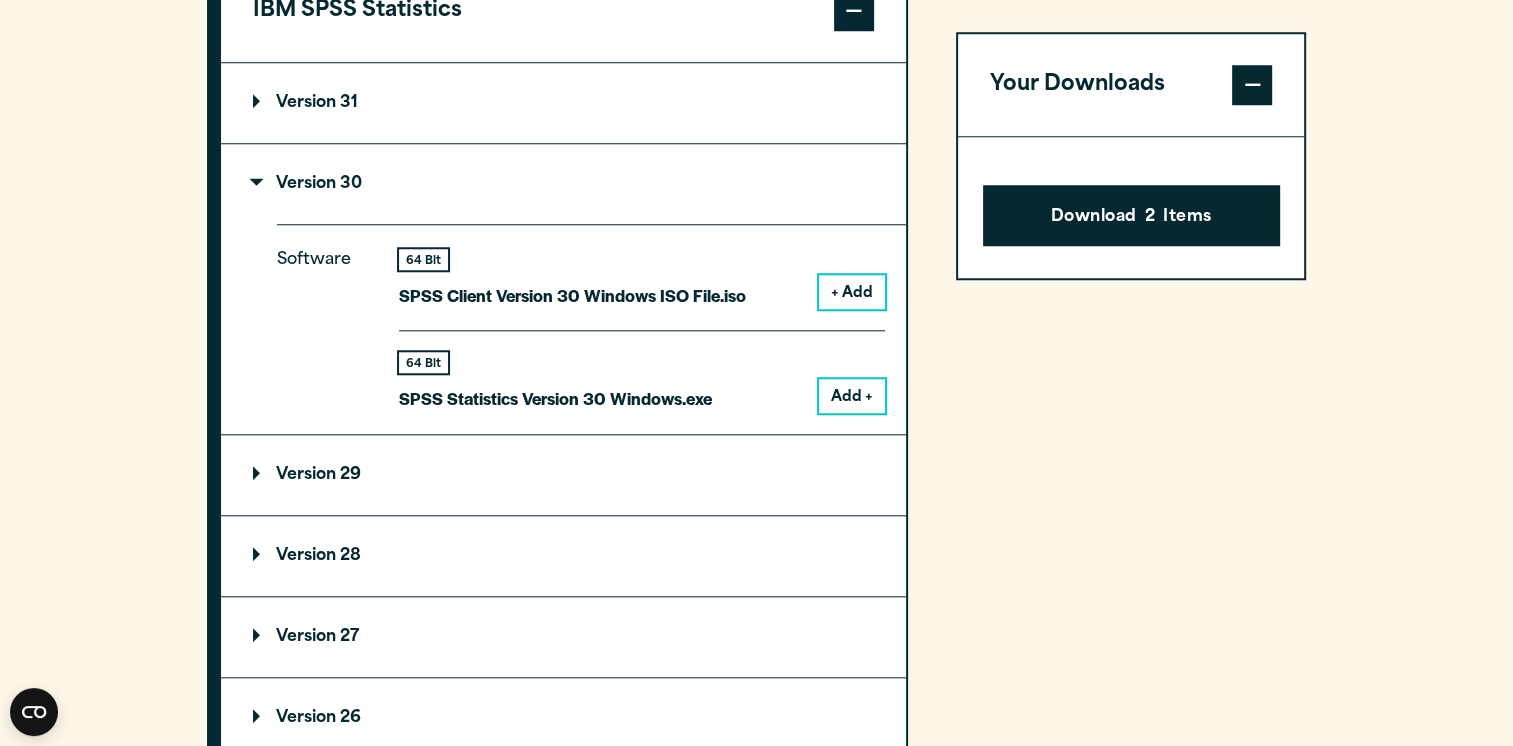 scroll, scrollTop: 1900, scrollLeft: 0, axis: vertical 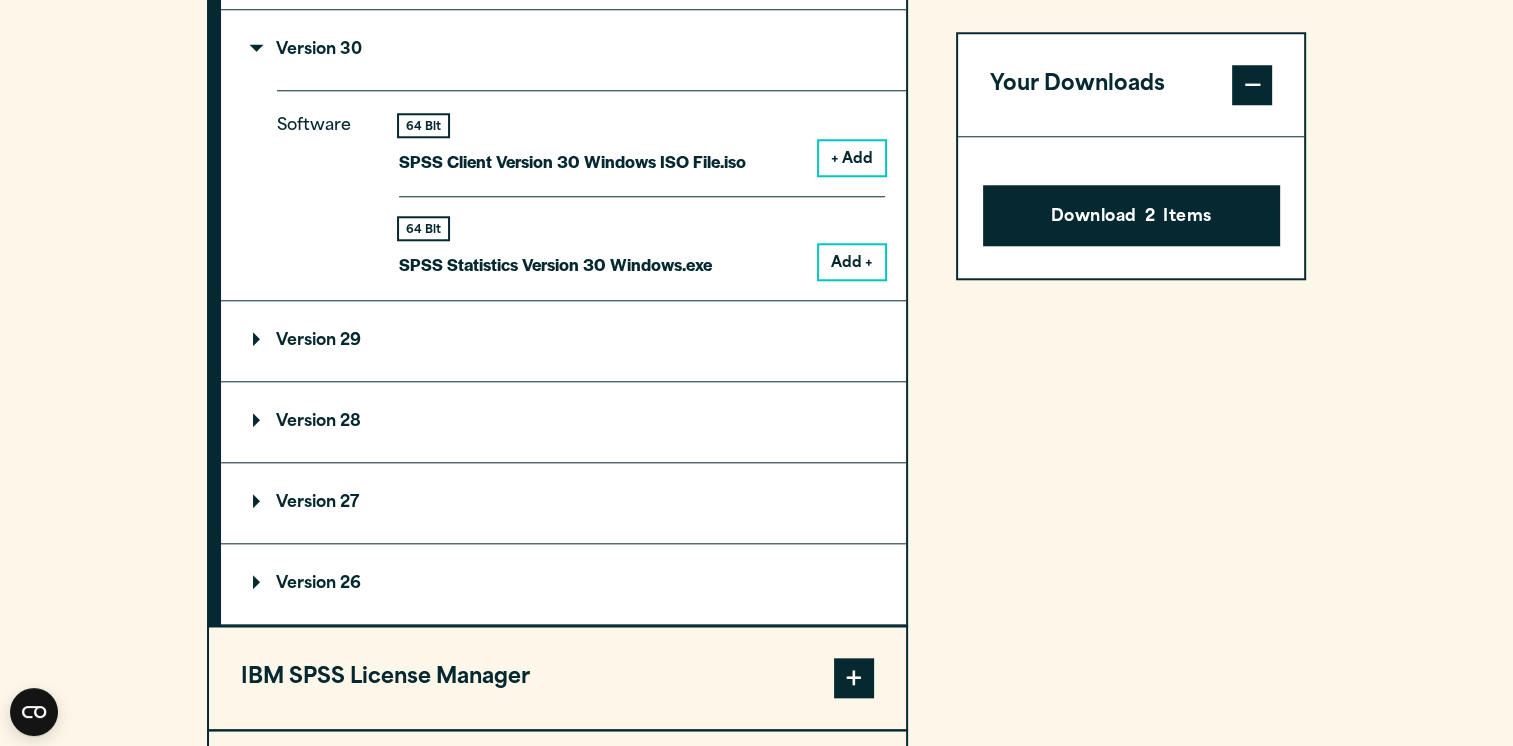 click on "Version 29" at bounding box center (307, 341) 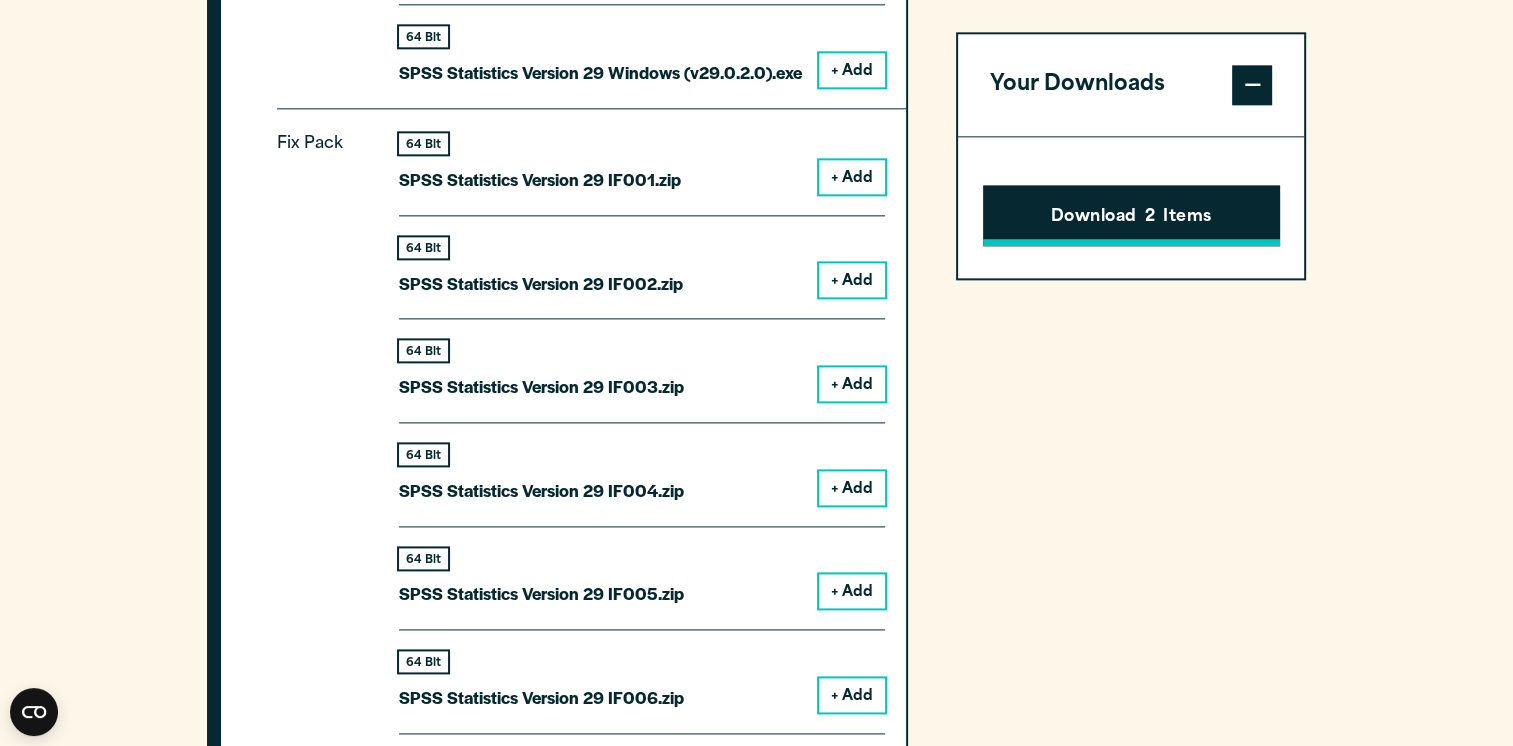 scroll, scrollTop: 2500, scrollLeft: 0, axis: vertical 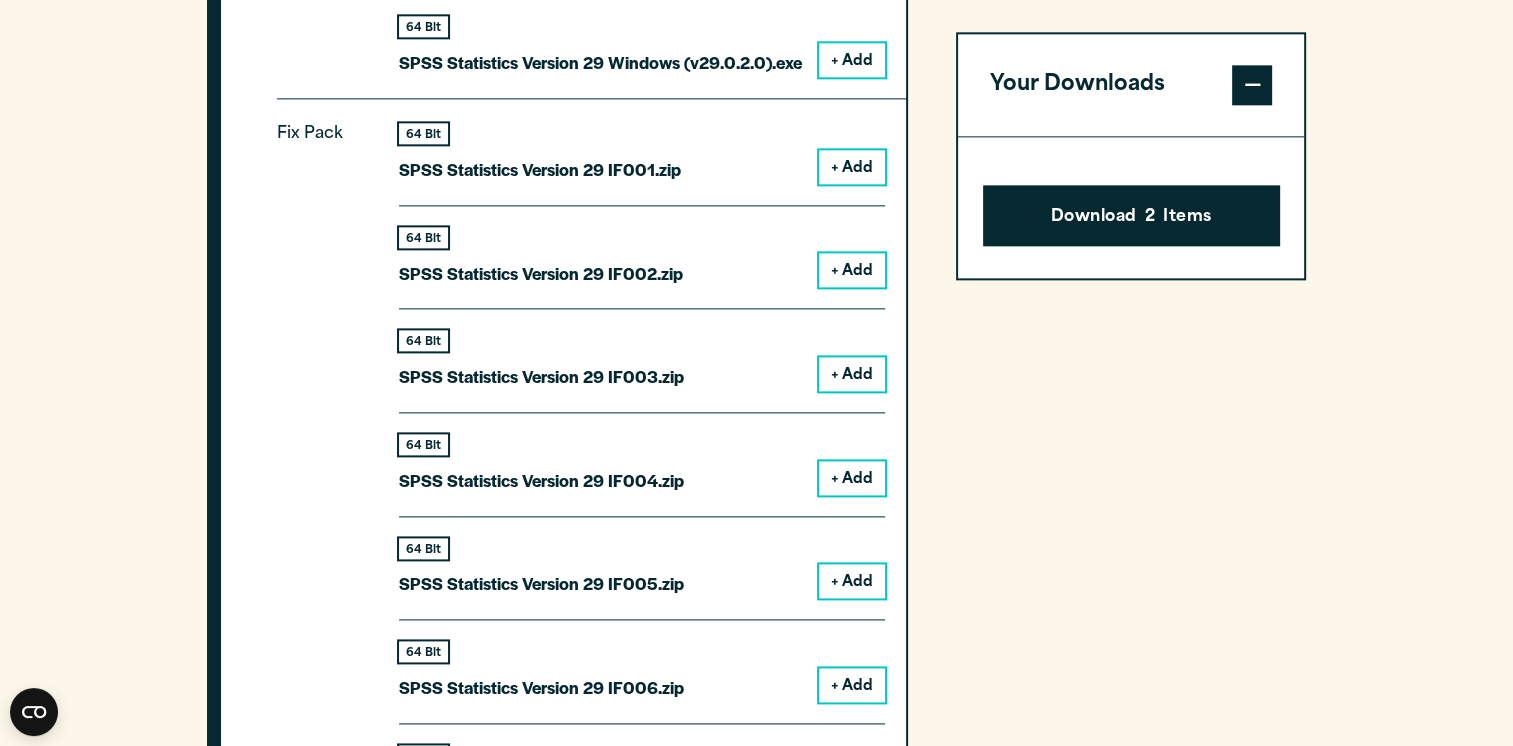 click at bounding box center [1252, 85] 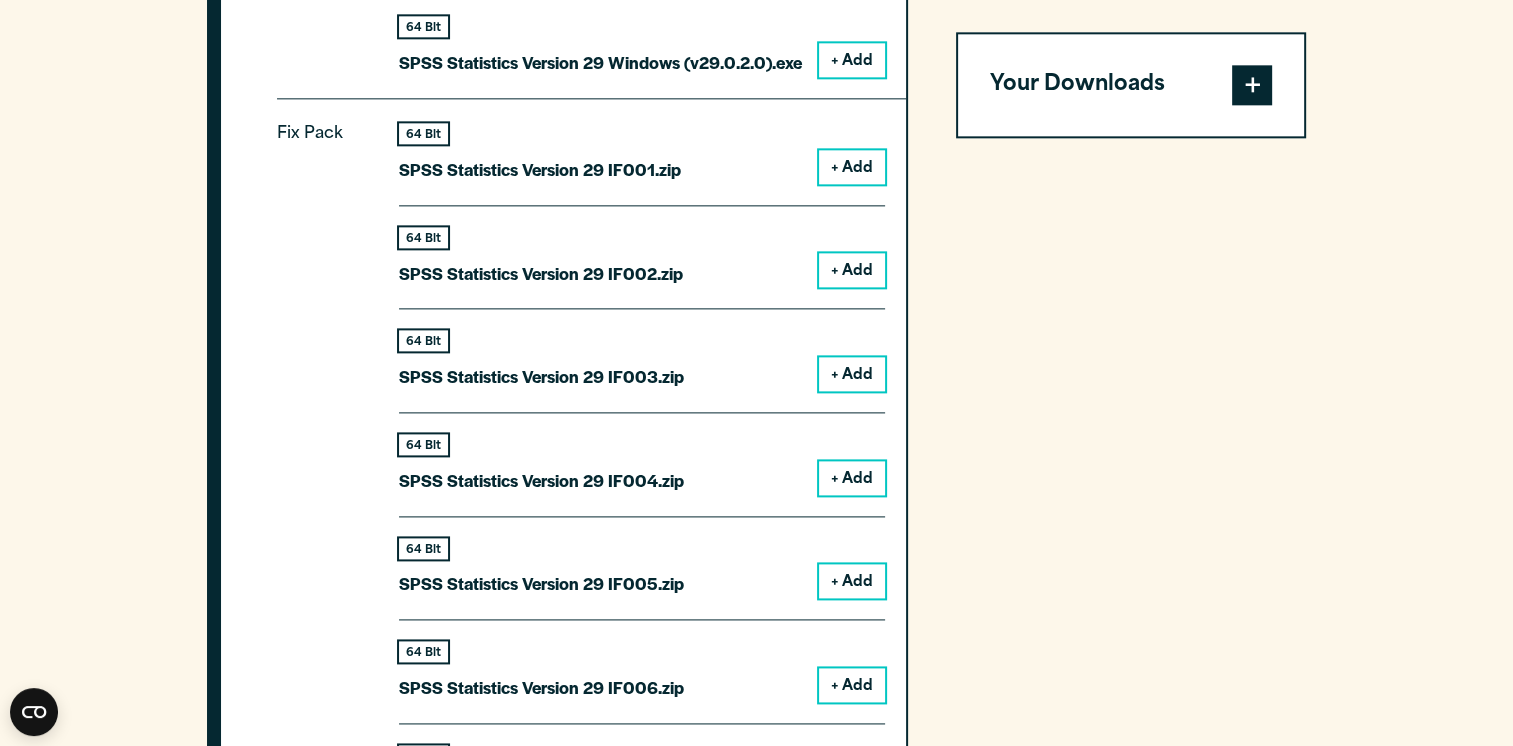 click on "Your Downloads" at bounding box center (1131, 85) 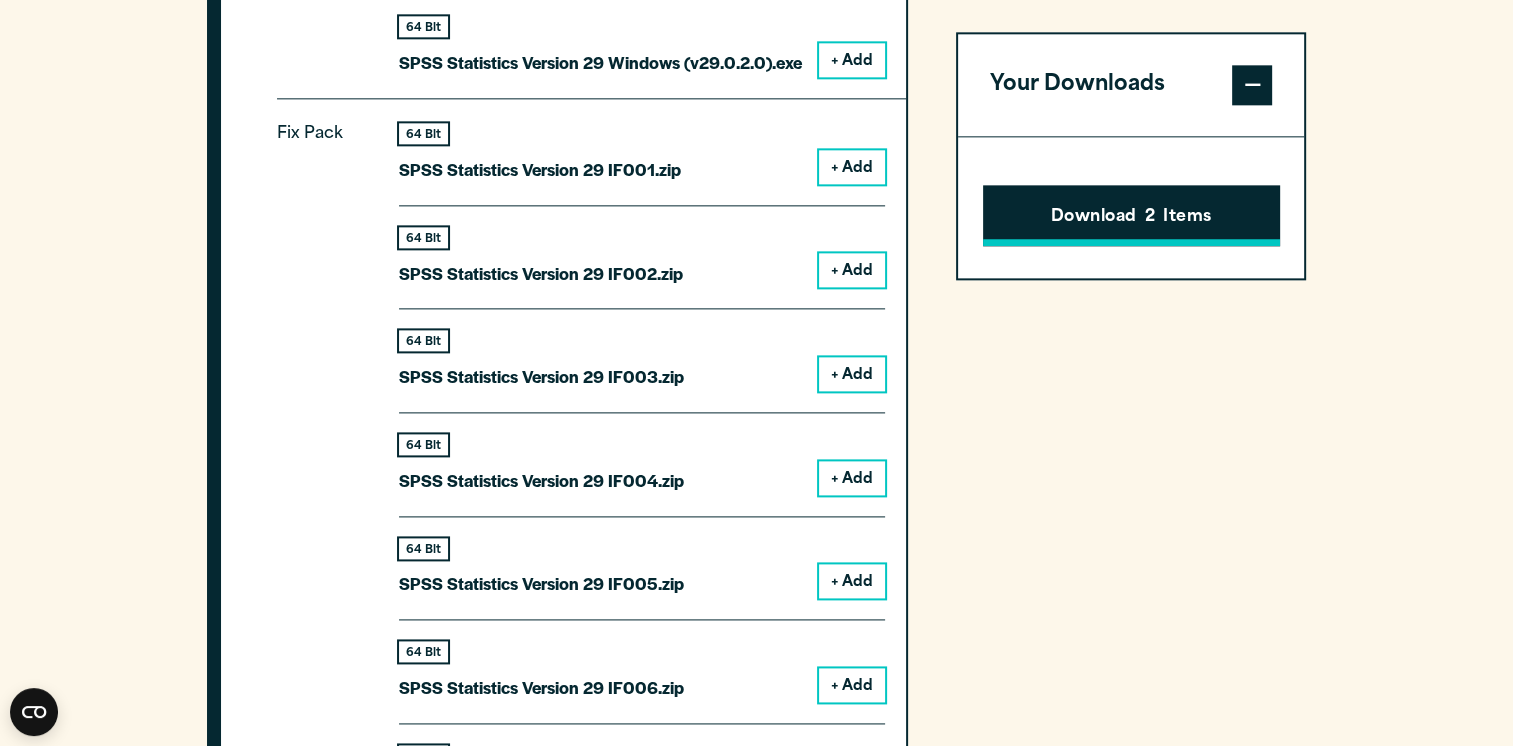 click on "Download  2  Items" at bounding box center (1131, 216) 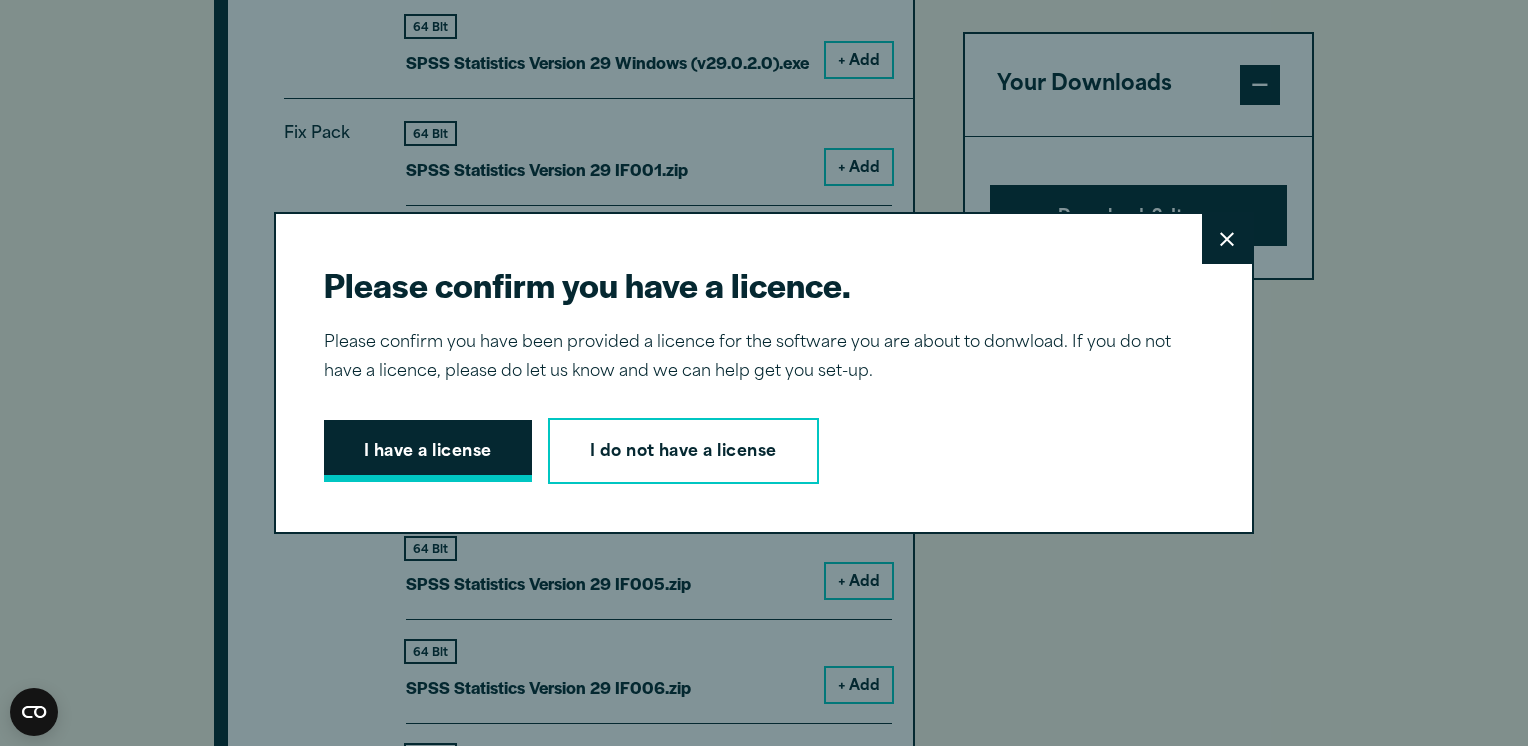 click on "I have a license" at bounding box center [428, 451] 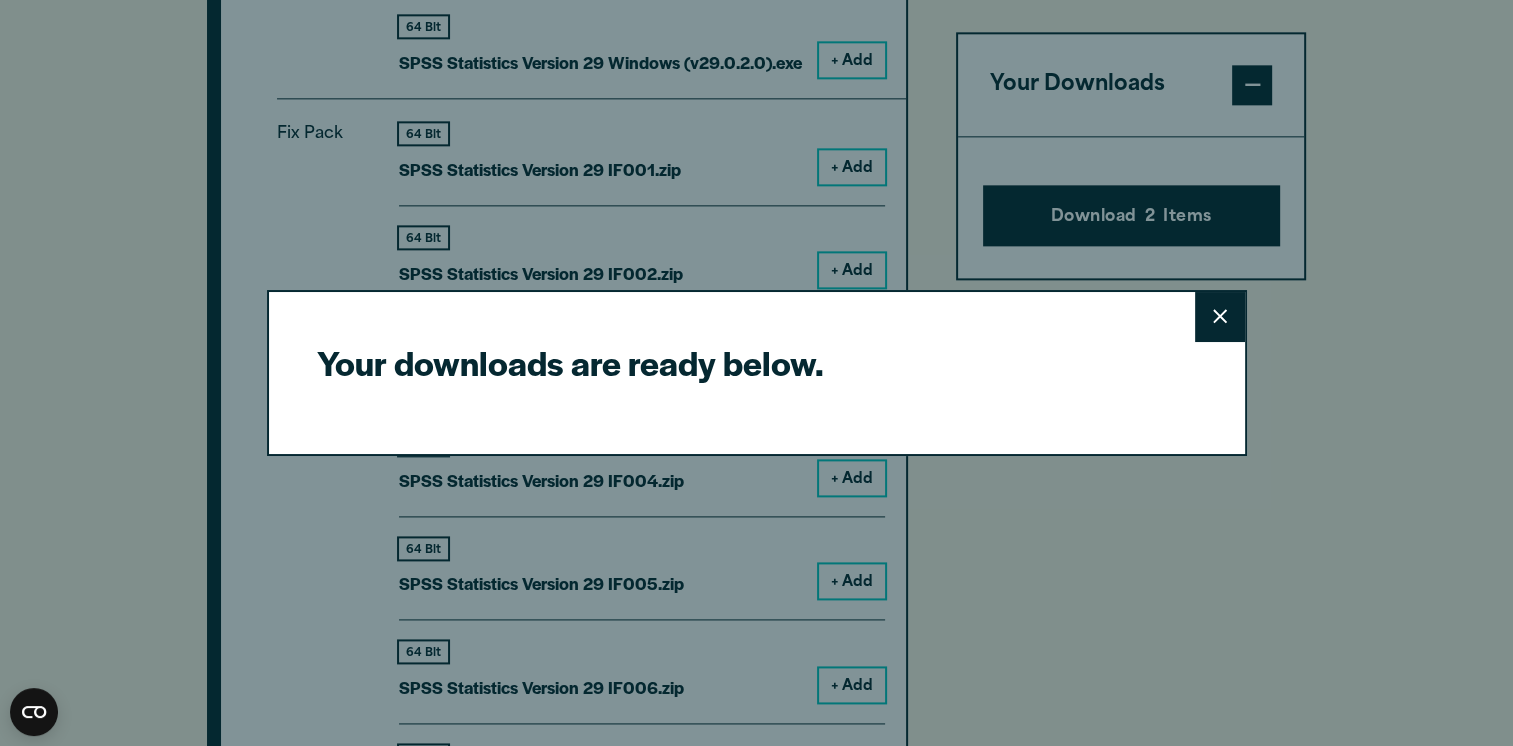 click on "Close" at bounding box center (1220, 317) 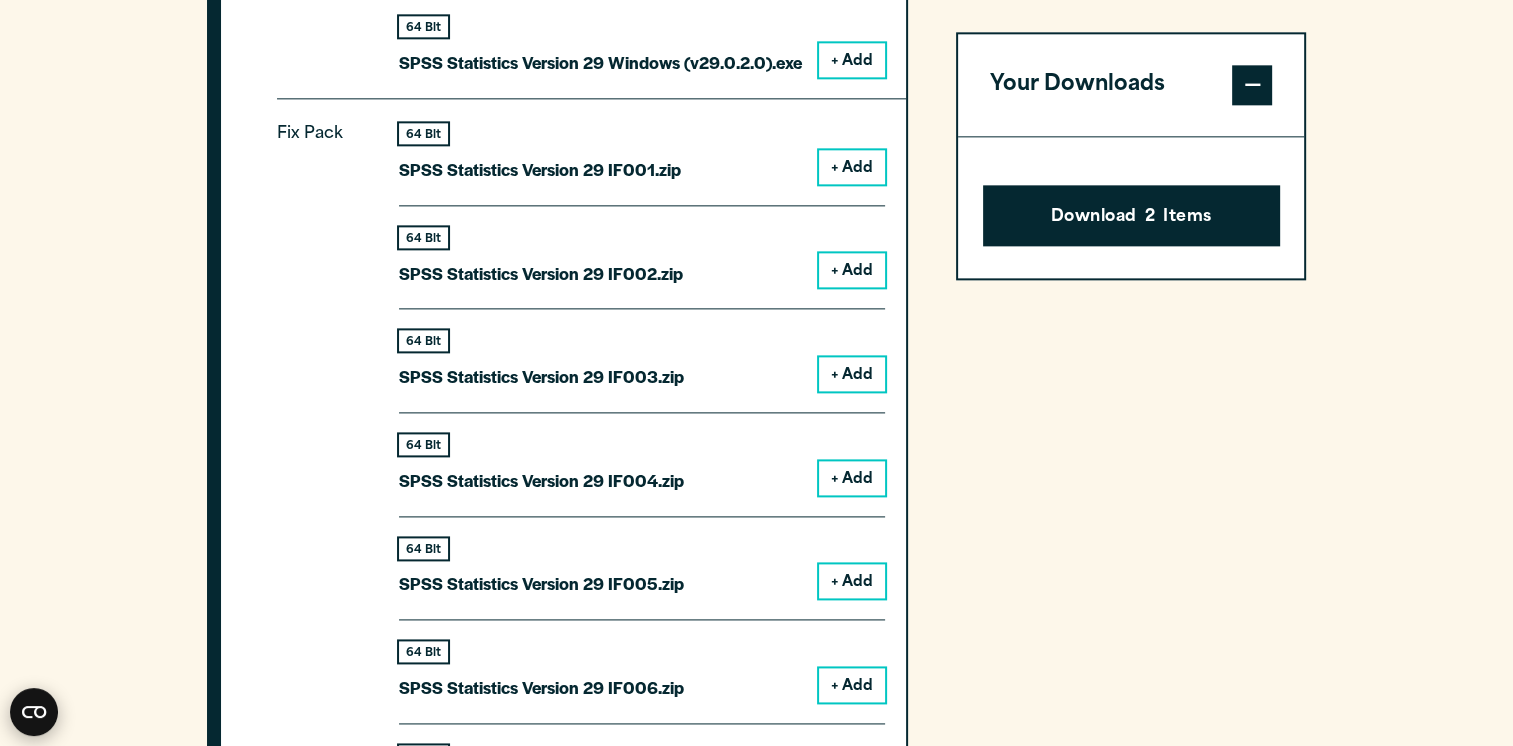 click 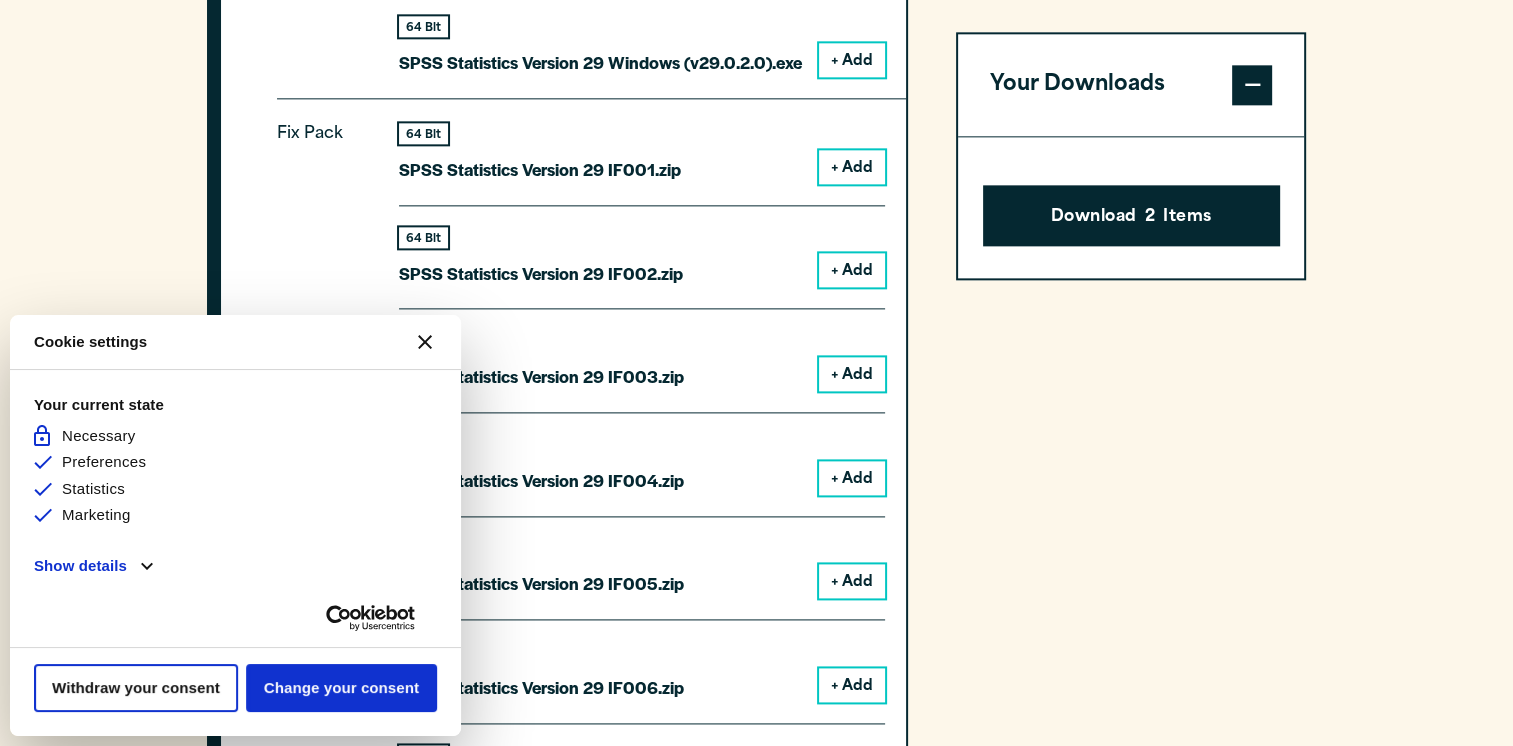 click 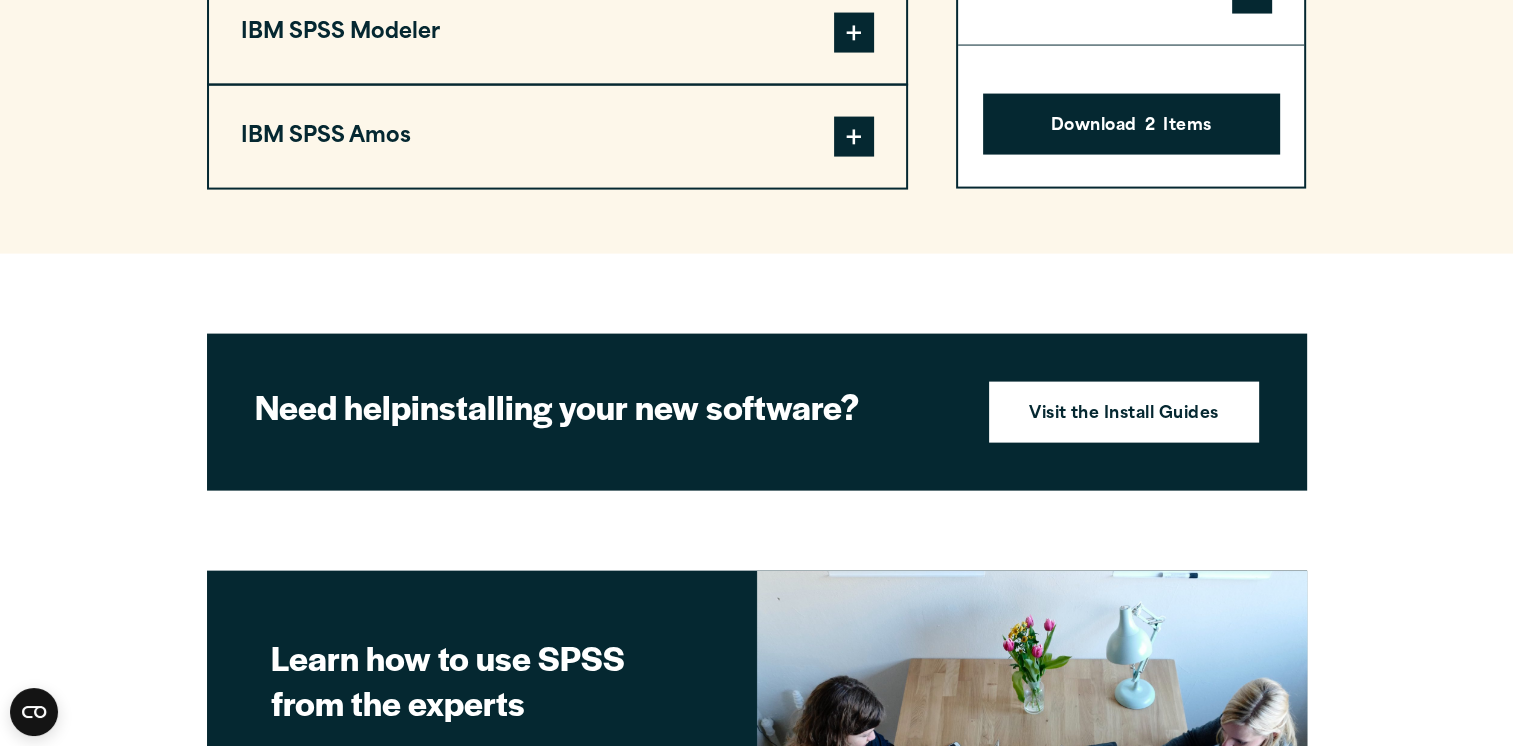 scroll, scrollTop: 4212, scrollLeft: 0, axis: vertical 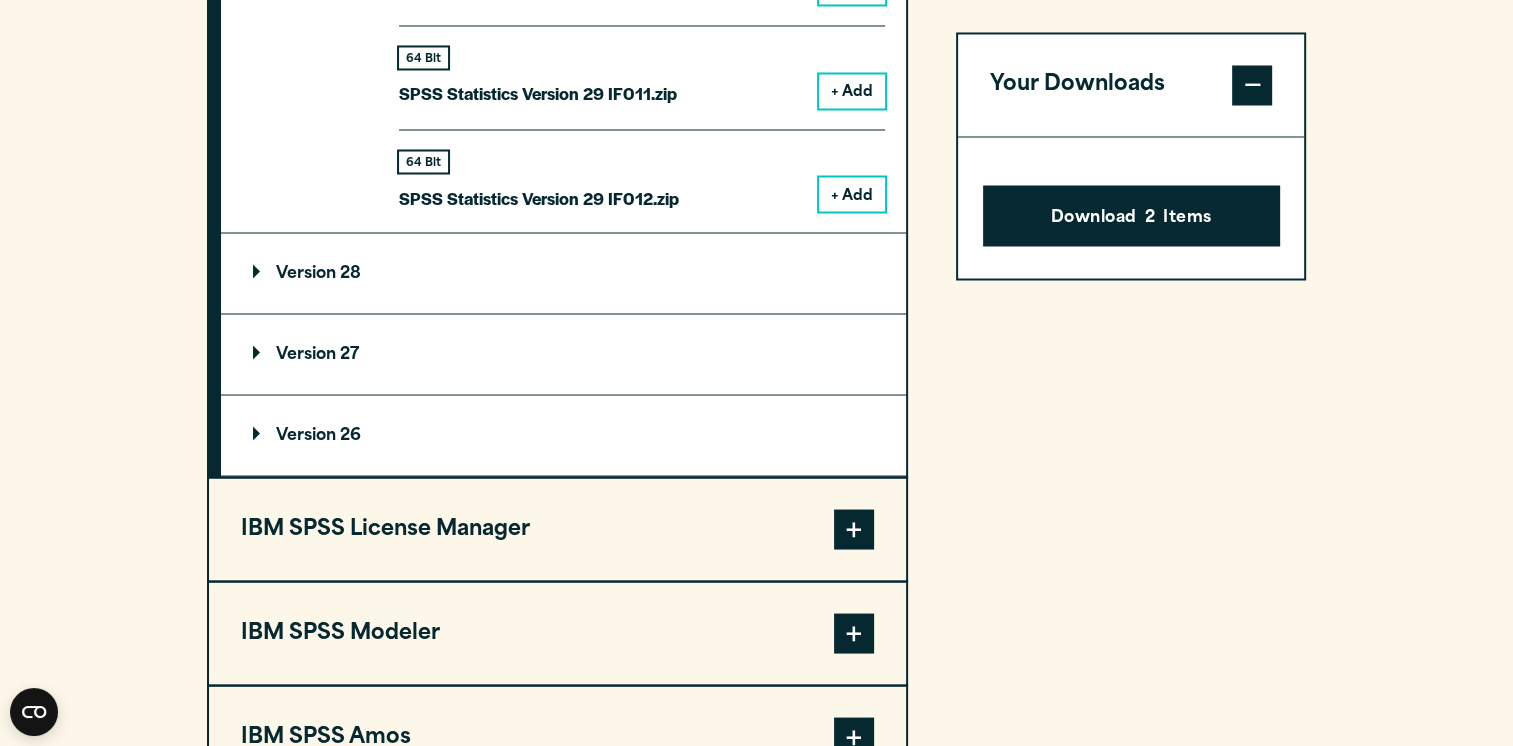 click at bounding box center [854, 529] 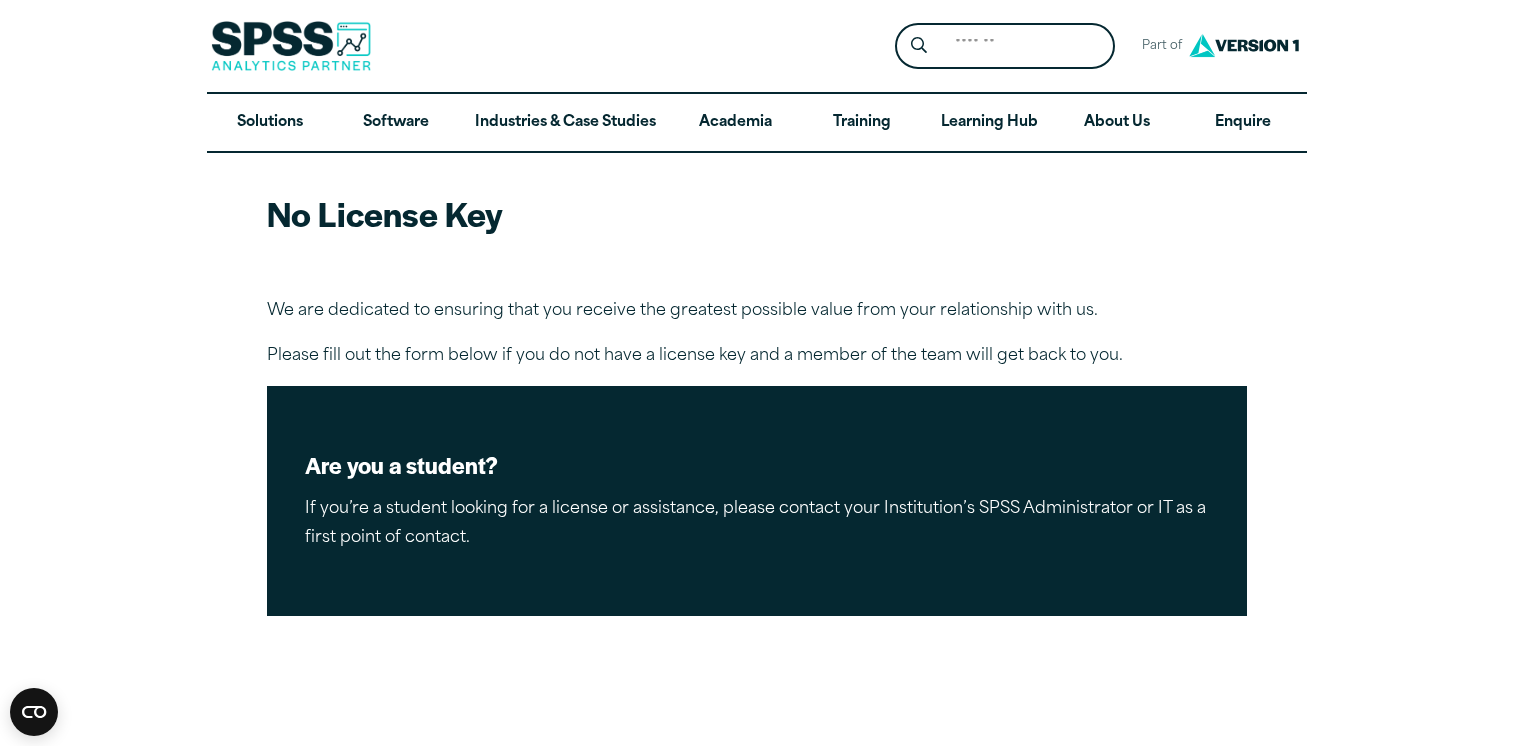 scroll, scrollTop: 0, scrollLeft: 0, axis: both 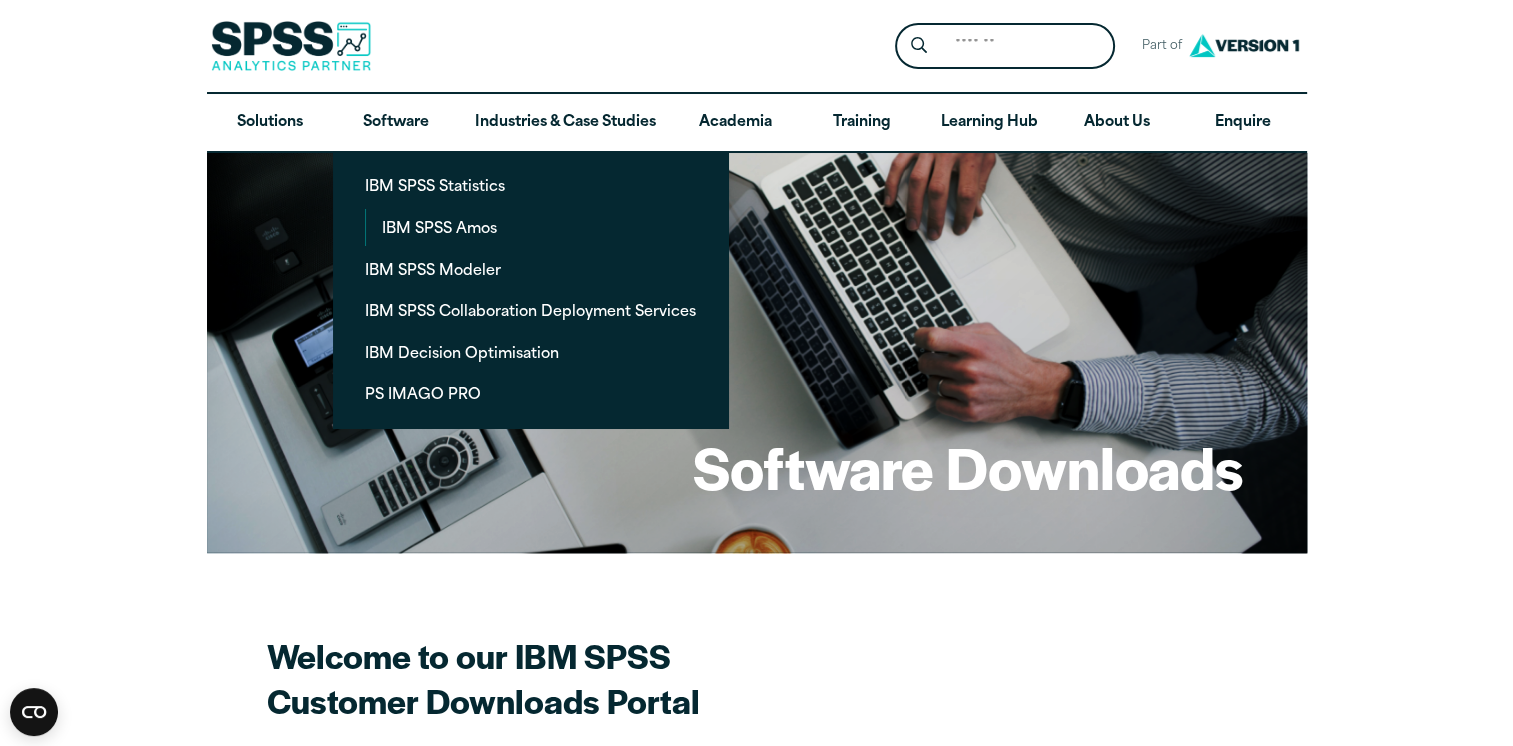 click on "Software Downloads
Welcome to our IBM SPSS Customer Downloads Portal
Welcome to our SPSS Downloads Portal. Here you will find all the SPSS software available for you to download. Please ensure the version of the software you download matches the version of your SPSS licence activation code. You will find full download instructions in the installation guide available  here .
If you don’t have a license, please use the link below to contact us
Don’t have a license yet?  Get in touch and our experts will help you get set-up
Contact Us
Select your software downloads
Pick Your Operating System:
Plugin" at bounding box center (756, 1734) 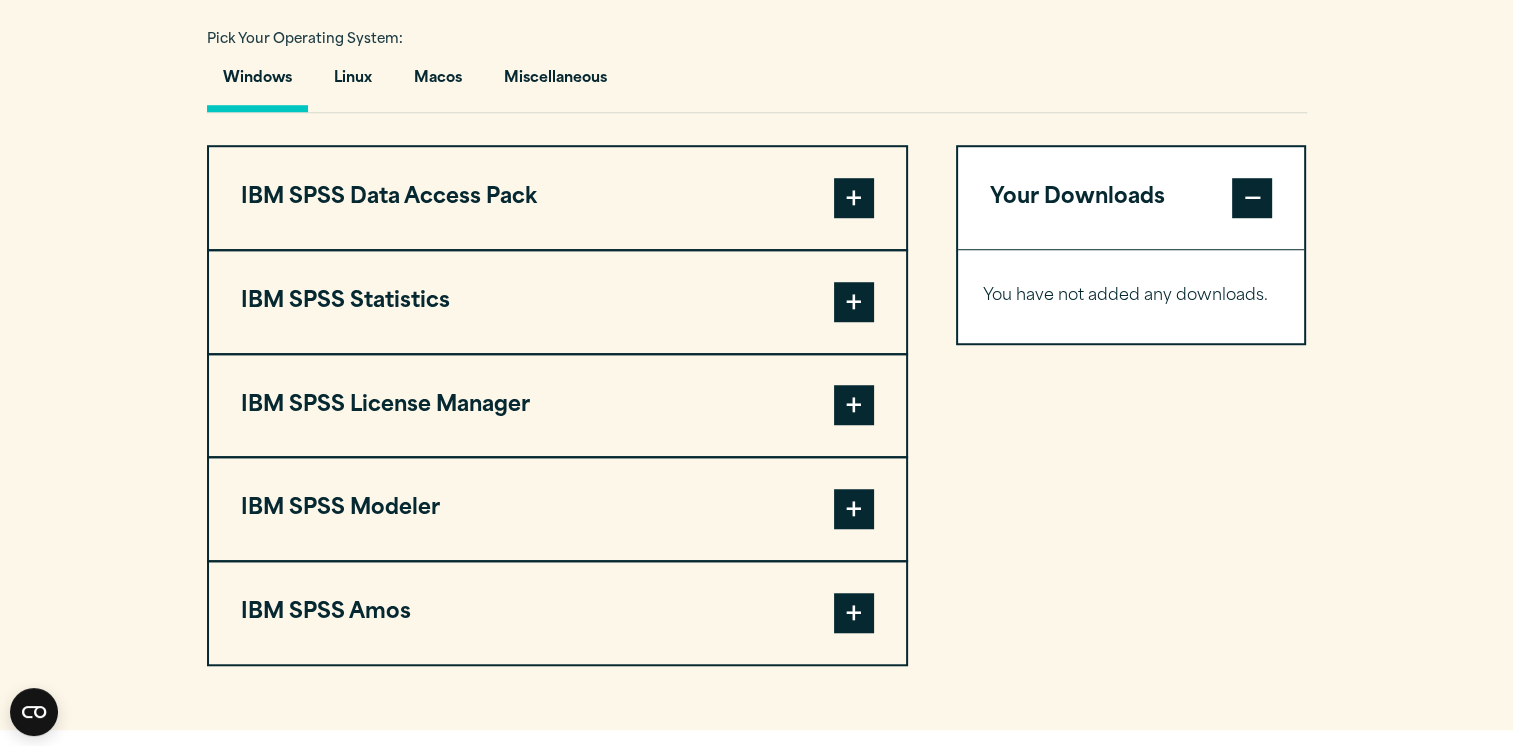 scroll, scrollTop: 1500, scrollLeft: 0, axis: vertical 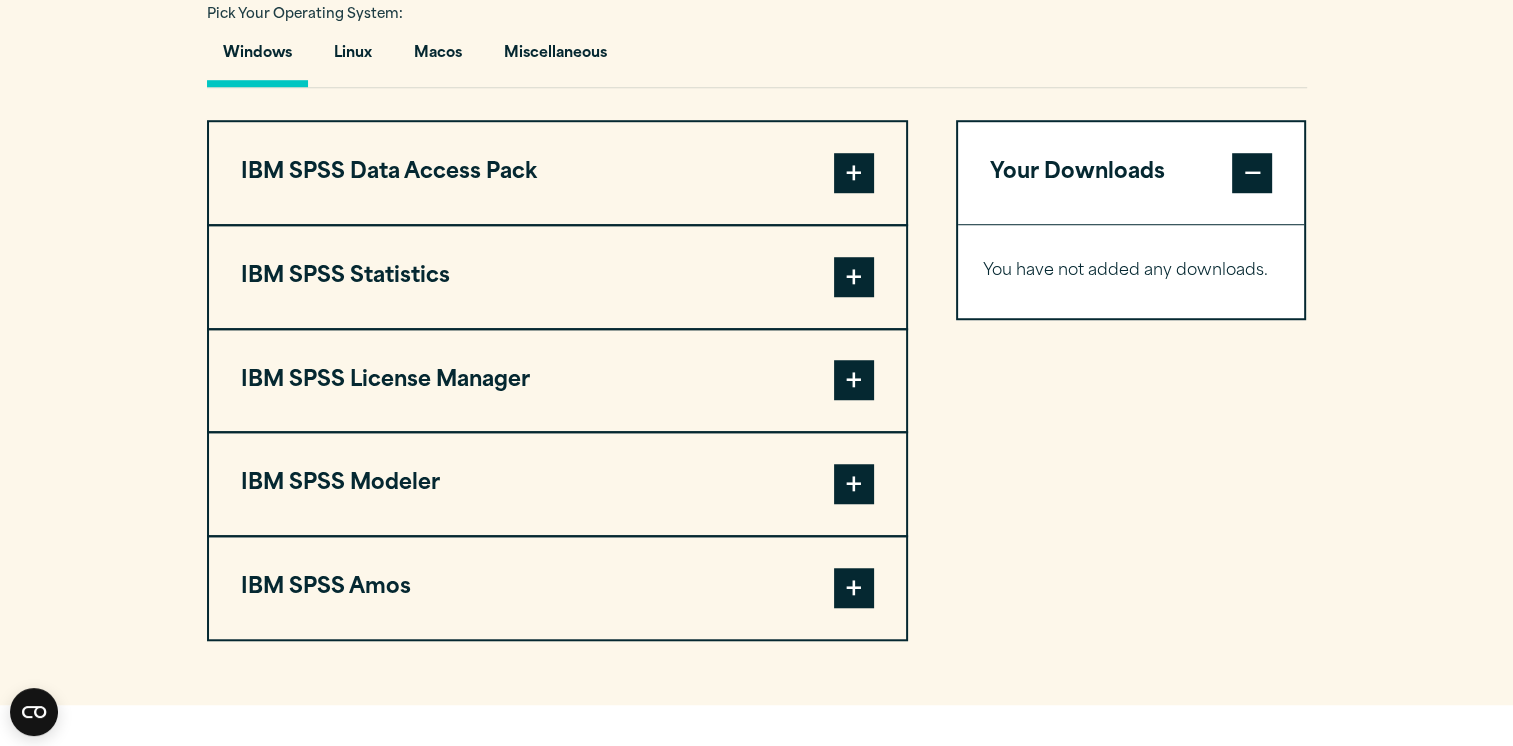 click on "IBM SPSS Statistics" at bounding box center [557, 277] 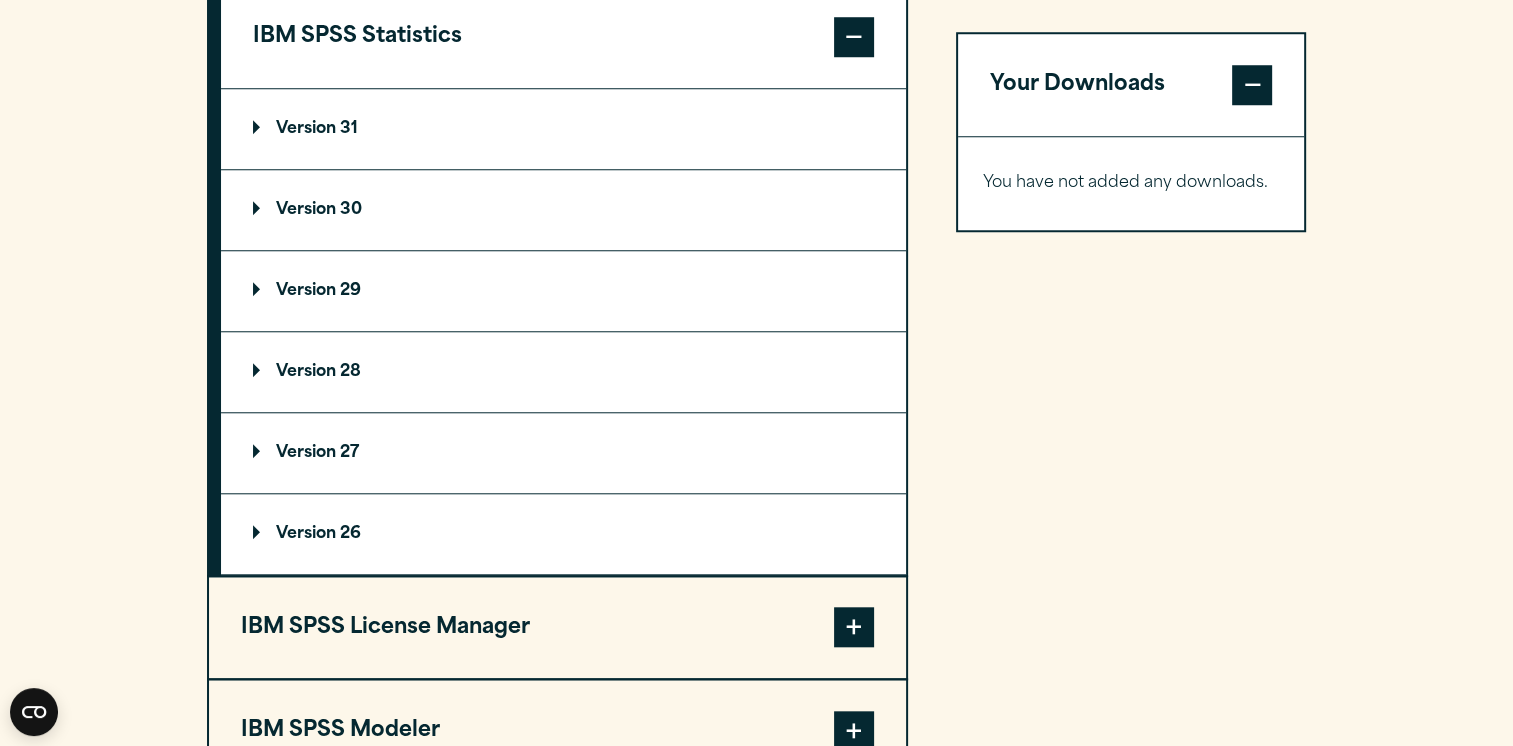 scroll, scrollTop: 1800, scrollLeft: 0, axis: vertical 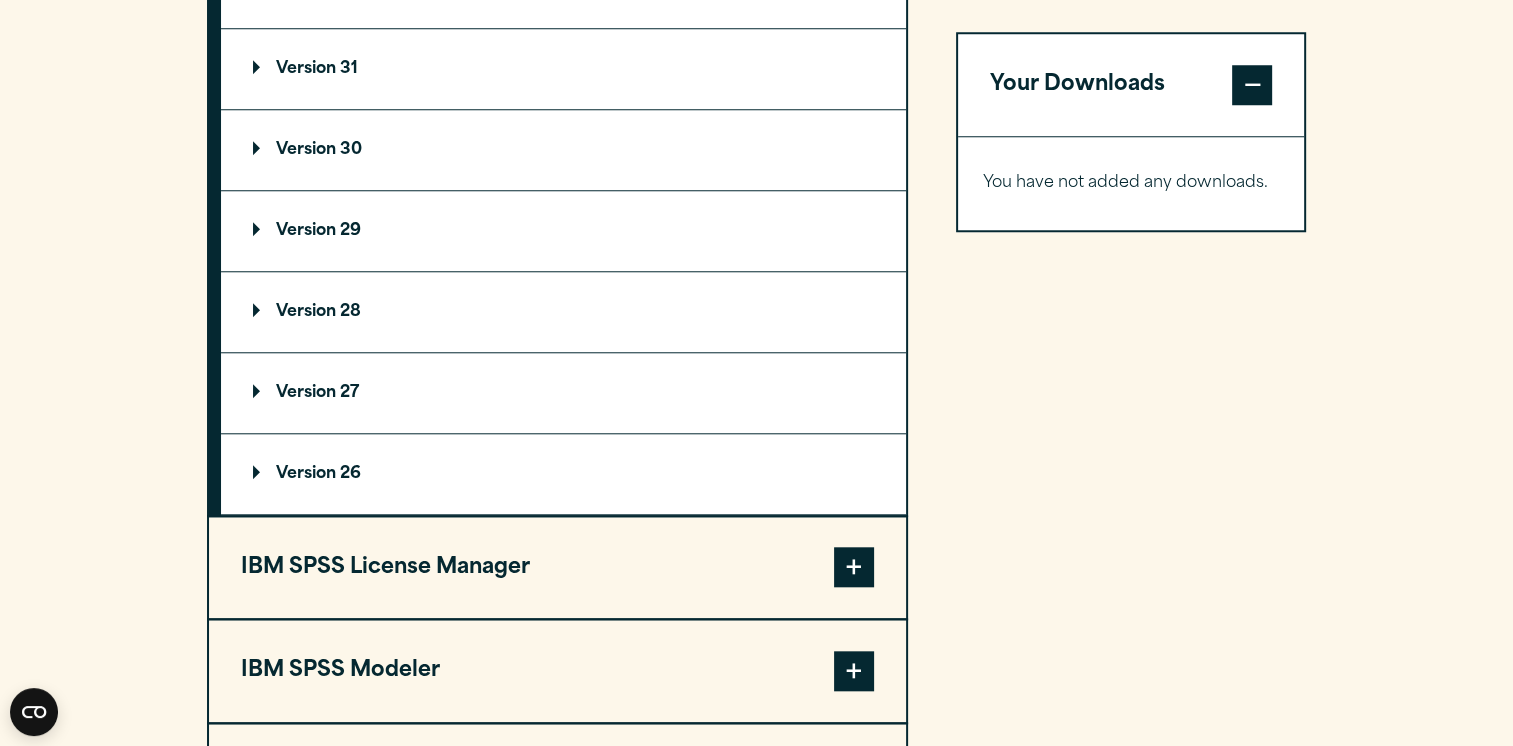 click on "Version 31" at bounding box center [305, 69] 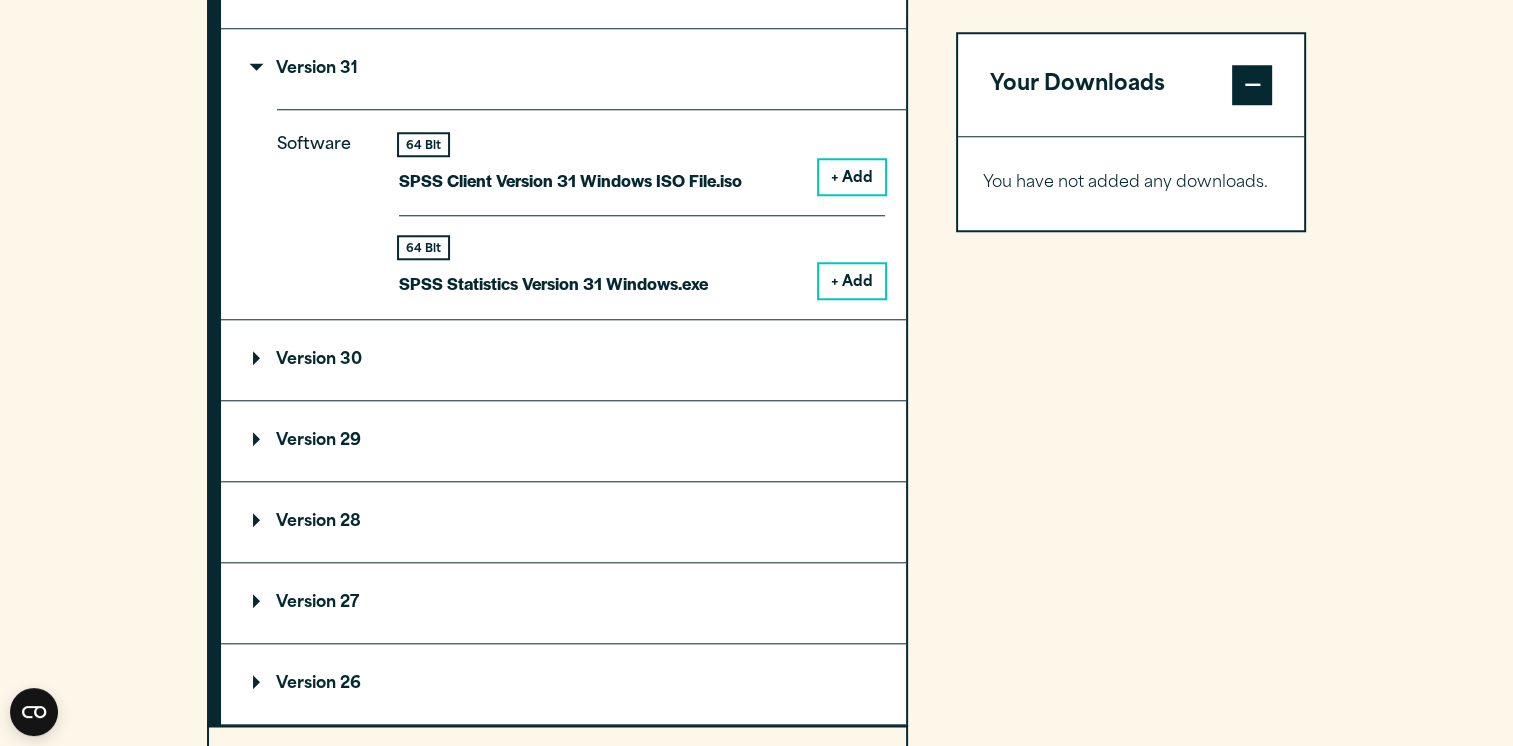 click on "Version 30" at bounding box center (307, 360) 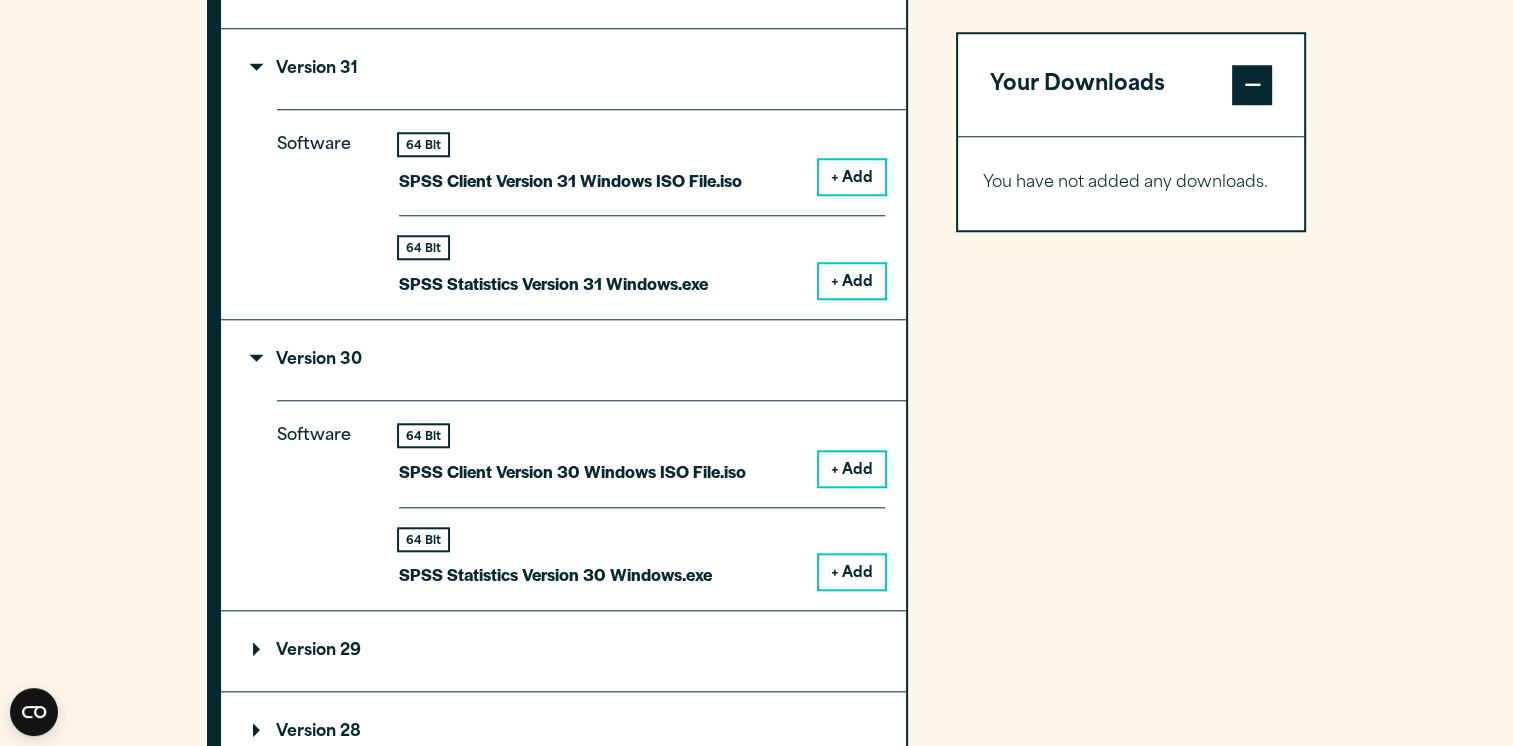 drag, startPoint x: 856, startPoint y: 565, endPoint x: 719, endPoint y: 538, distance: 139.63524 